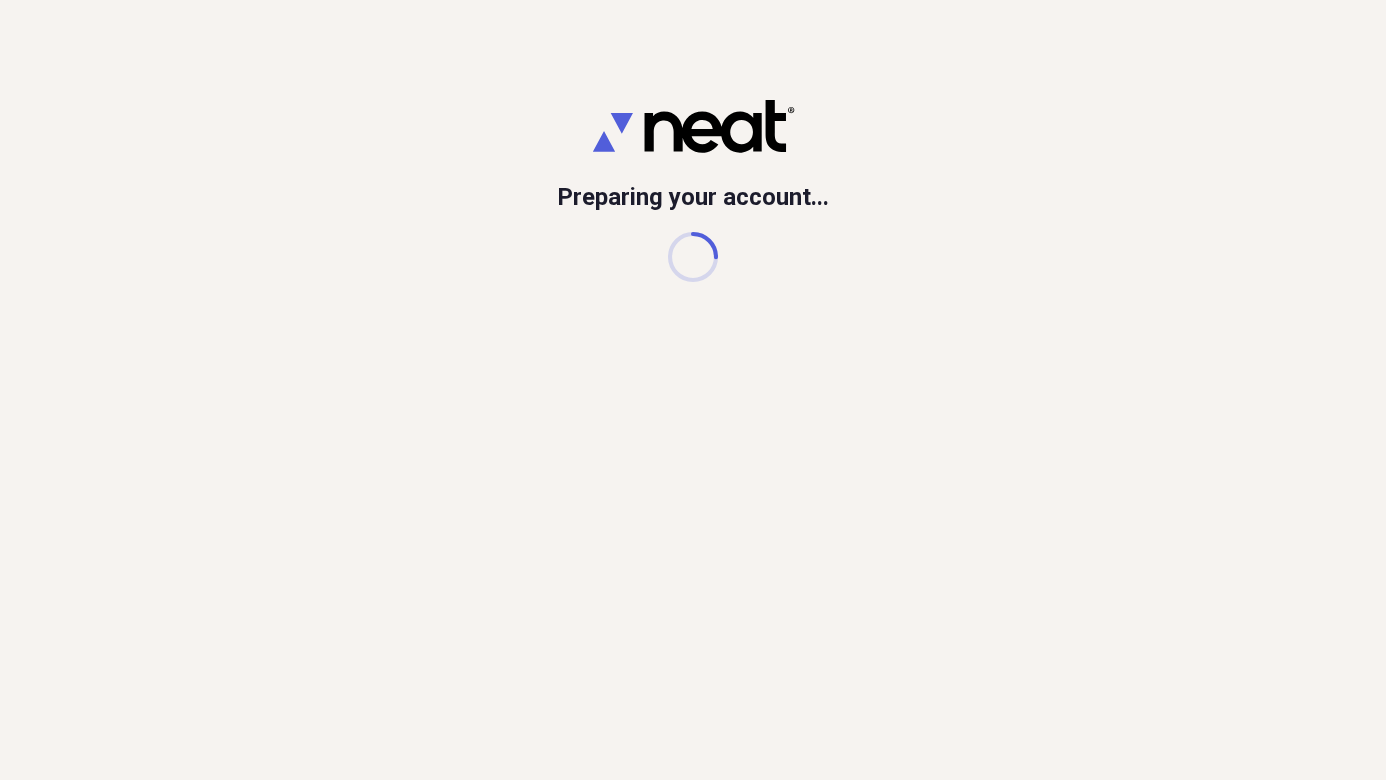 scroll, scrollTop: 0, scrollLeft: 0, axis: both 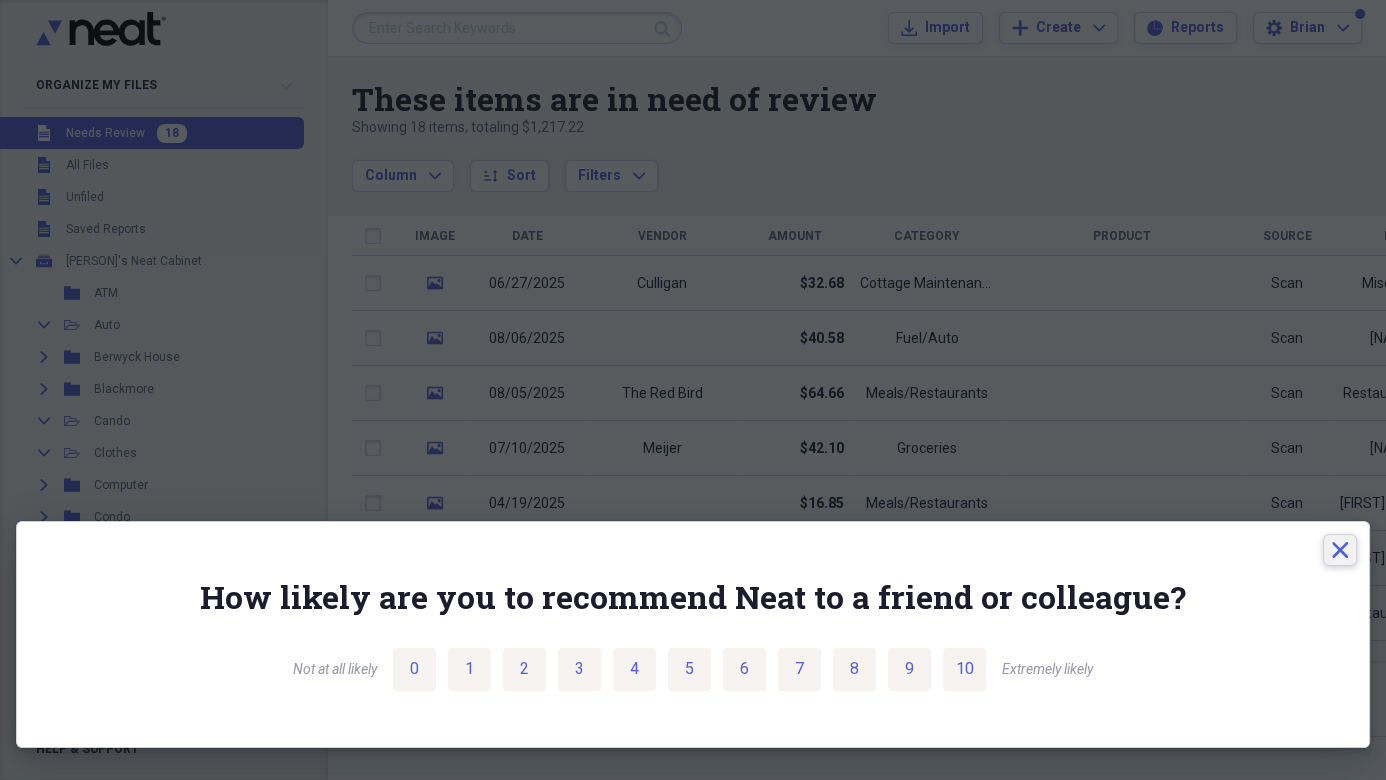 drag, startPoint x: 1337, startPoint y: 547, endPoint x: 1323, endPoint y: 537, distance: 17.20465 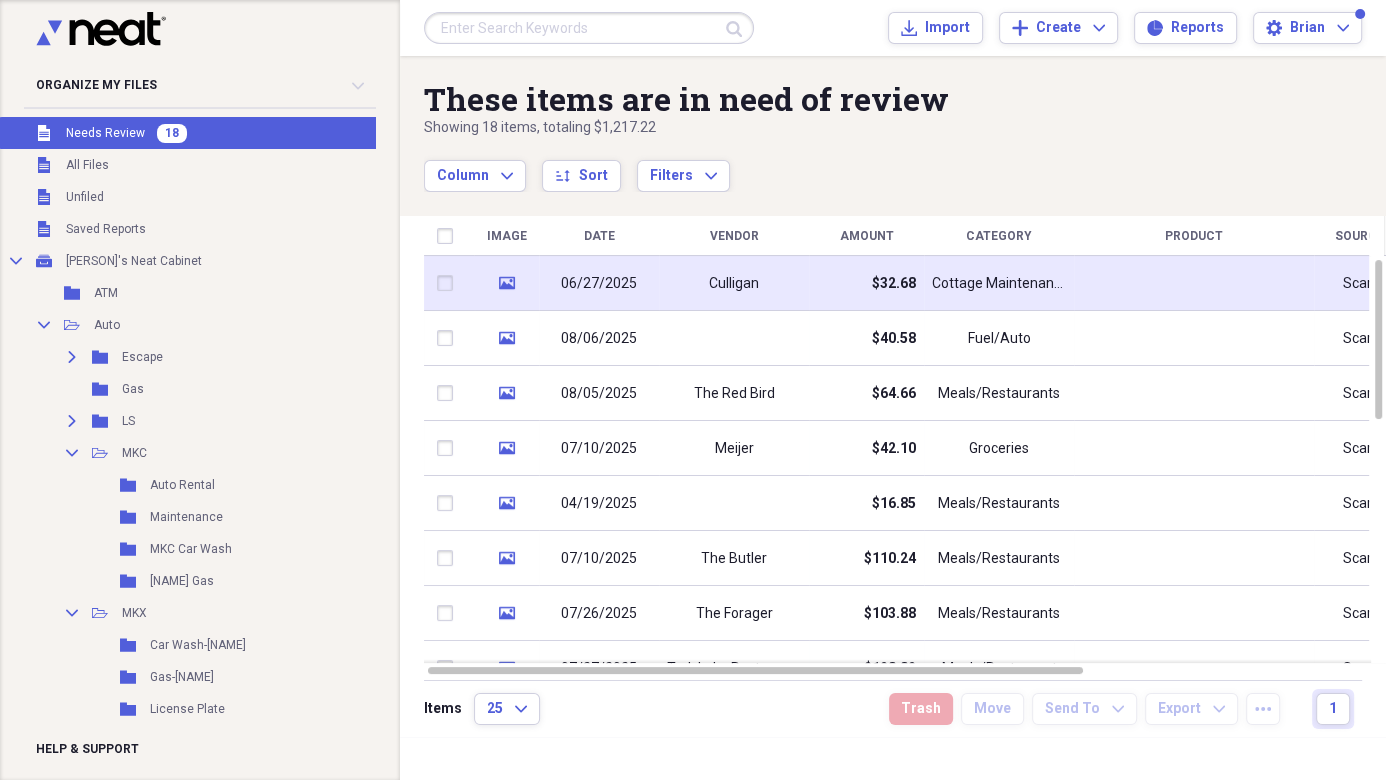 click on "Culligan" at bounding box center [734, 283] 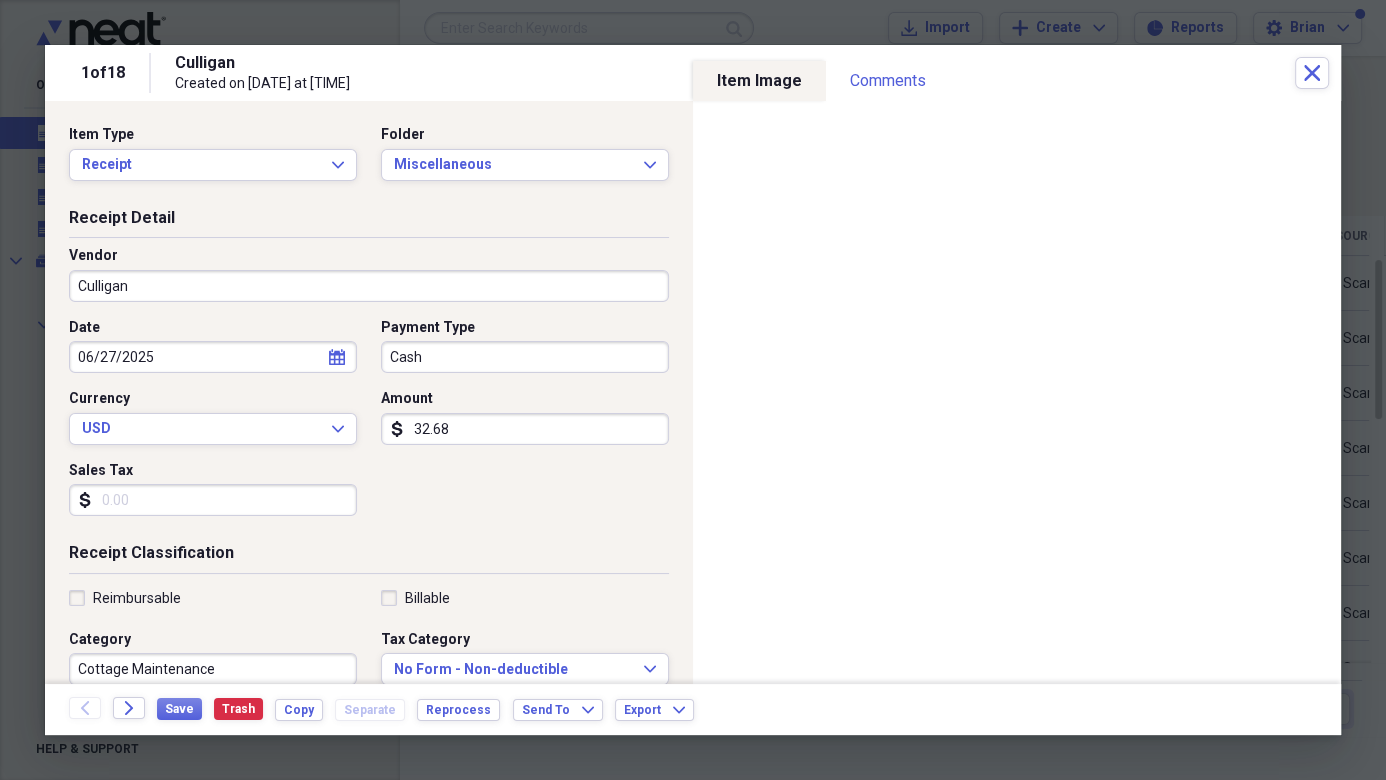 click on "calendar" 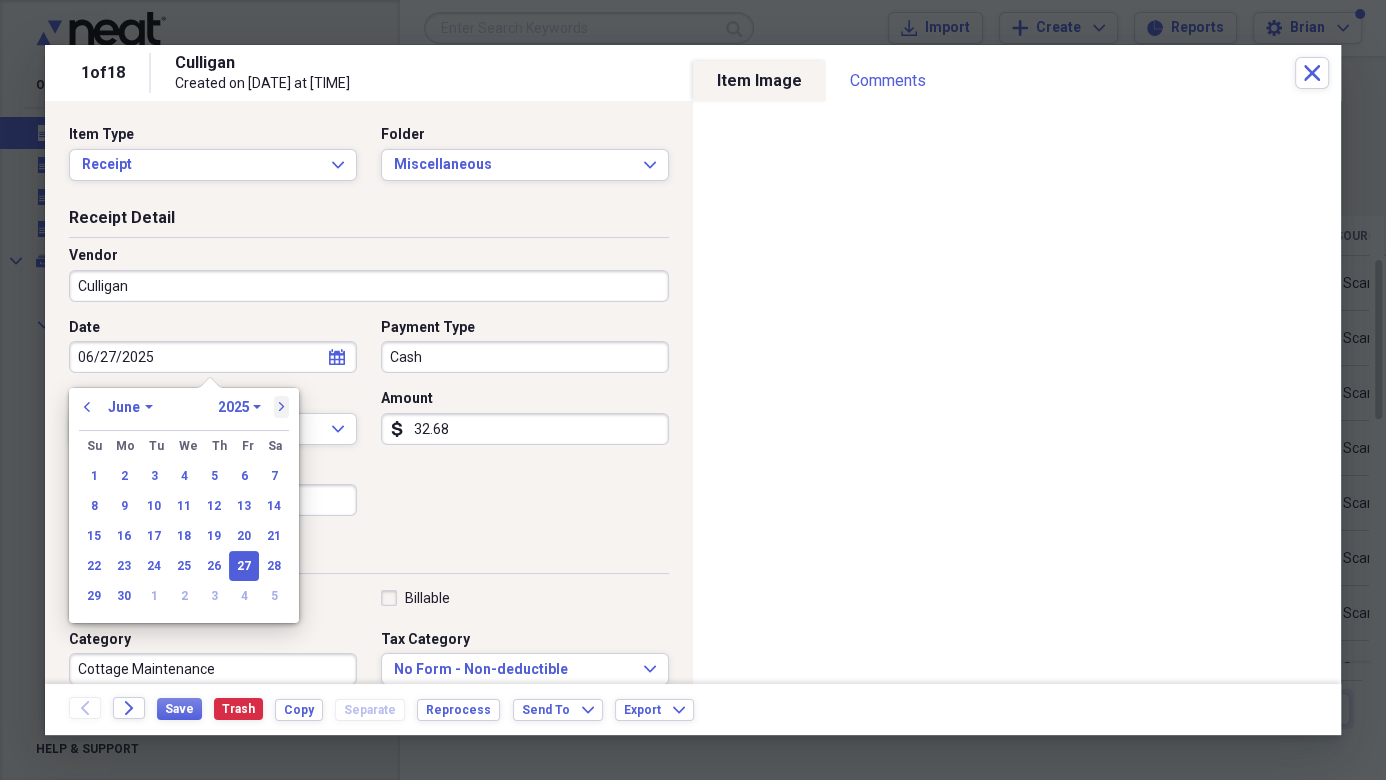 click on "next" at bounding box center (282, 407) 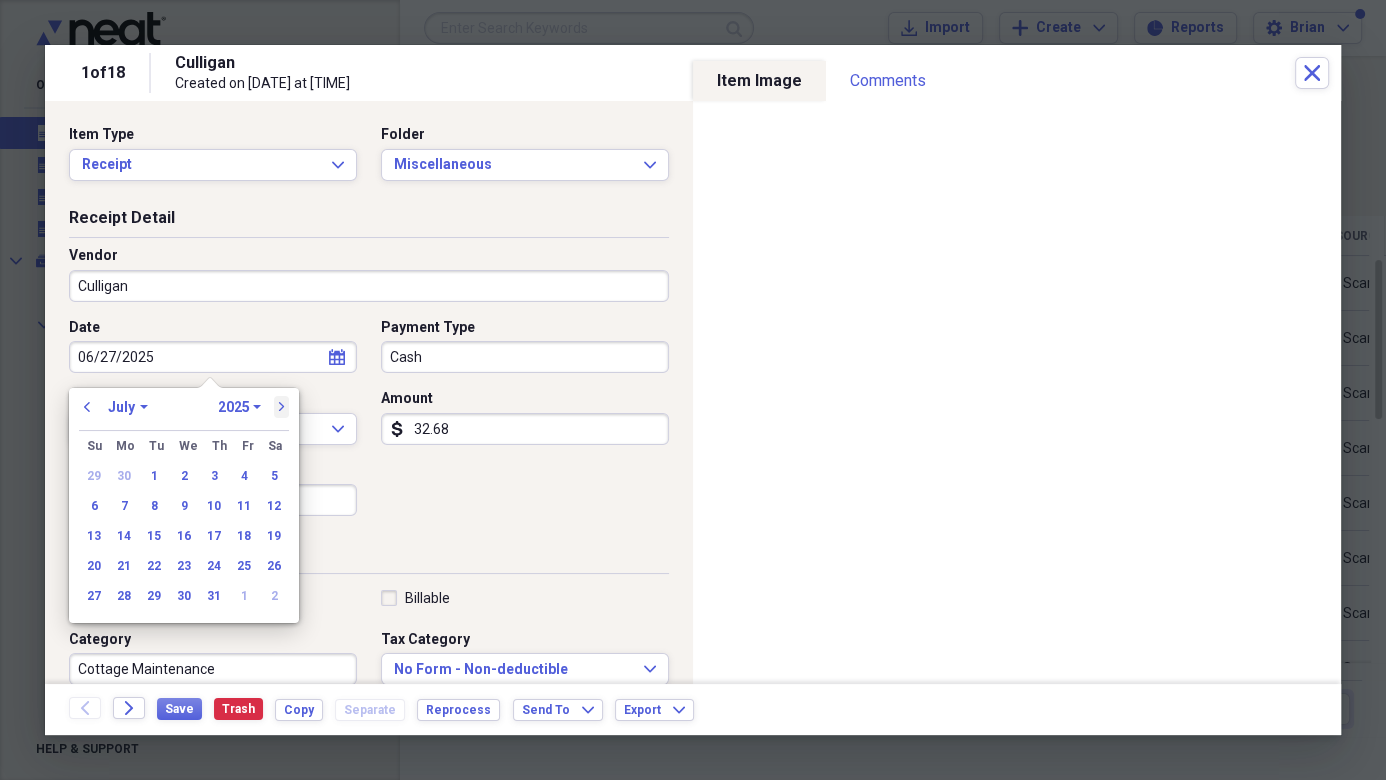 click on "next" at bounding box center [282, 407] 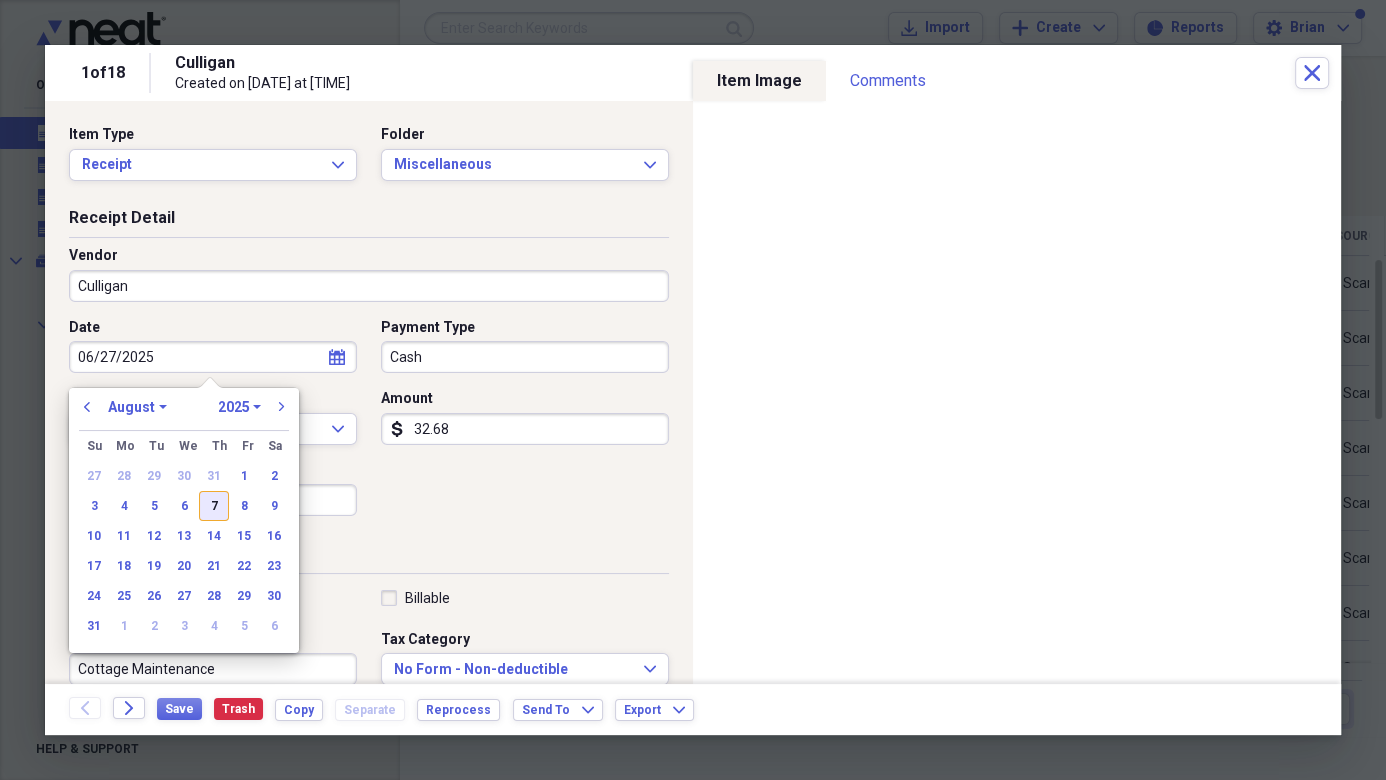 click on "7" at bounding box center (214, 506) 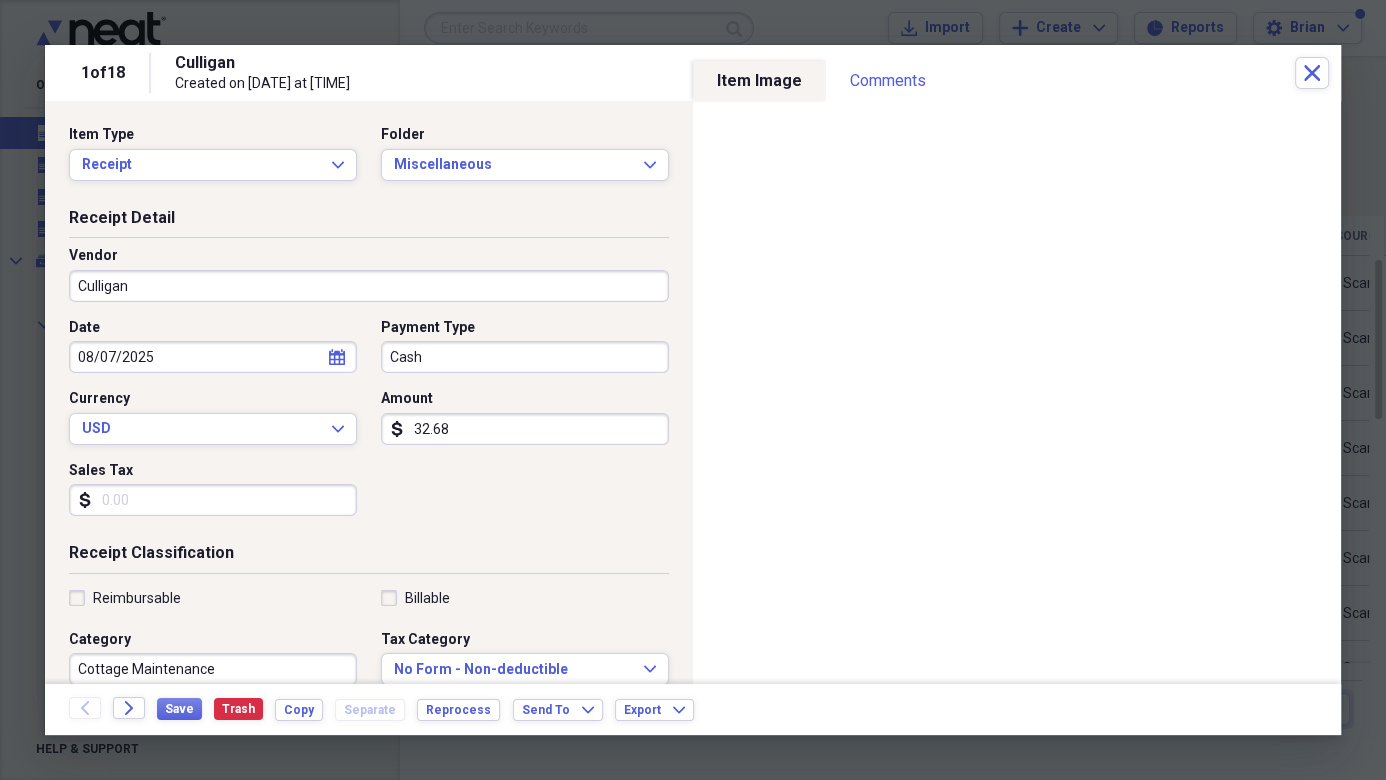 click on "Cash" at bounding box center (525, 357) 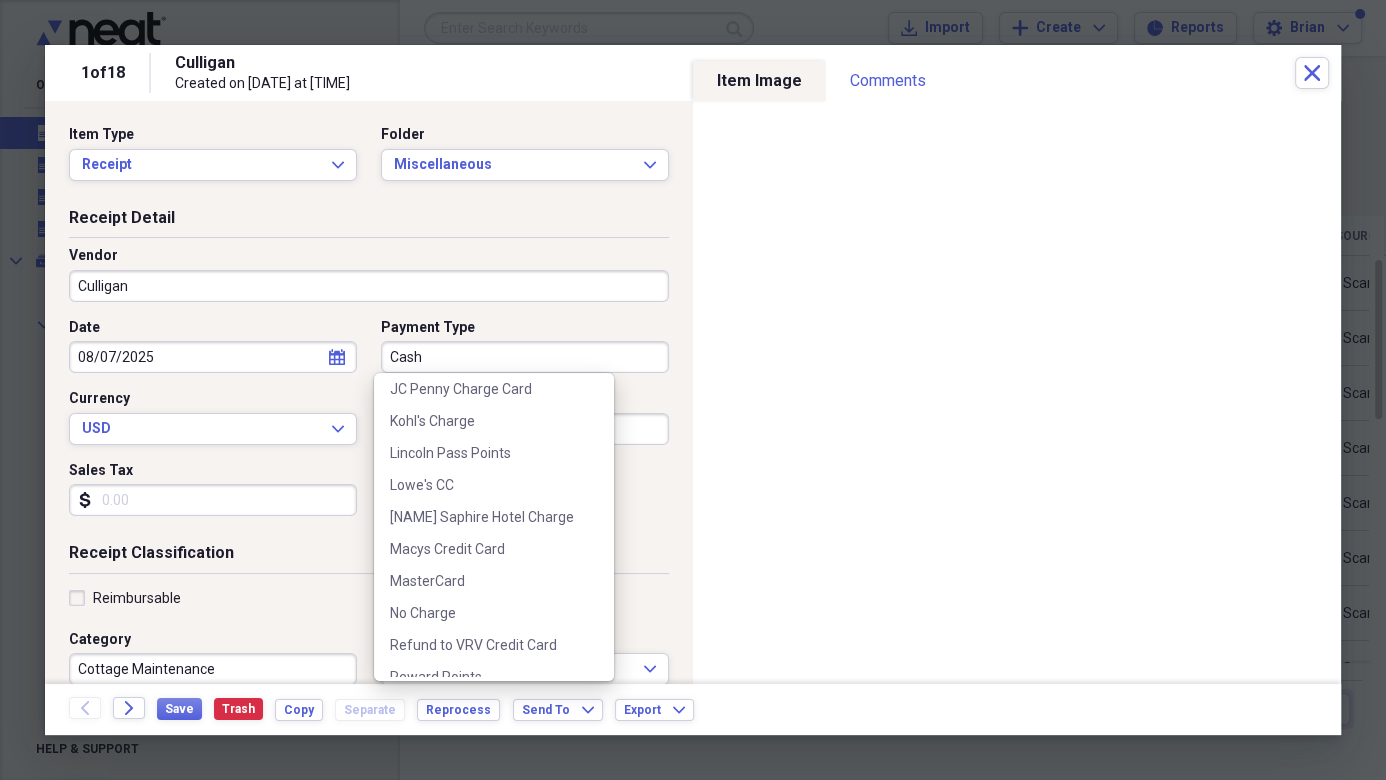scroll, scrollTop: 1052, scrollLeft: 0, axis: vertical 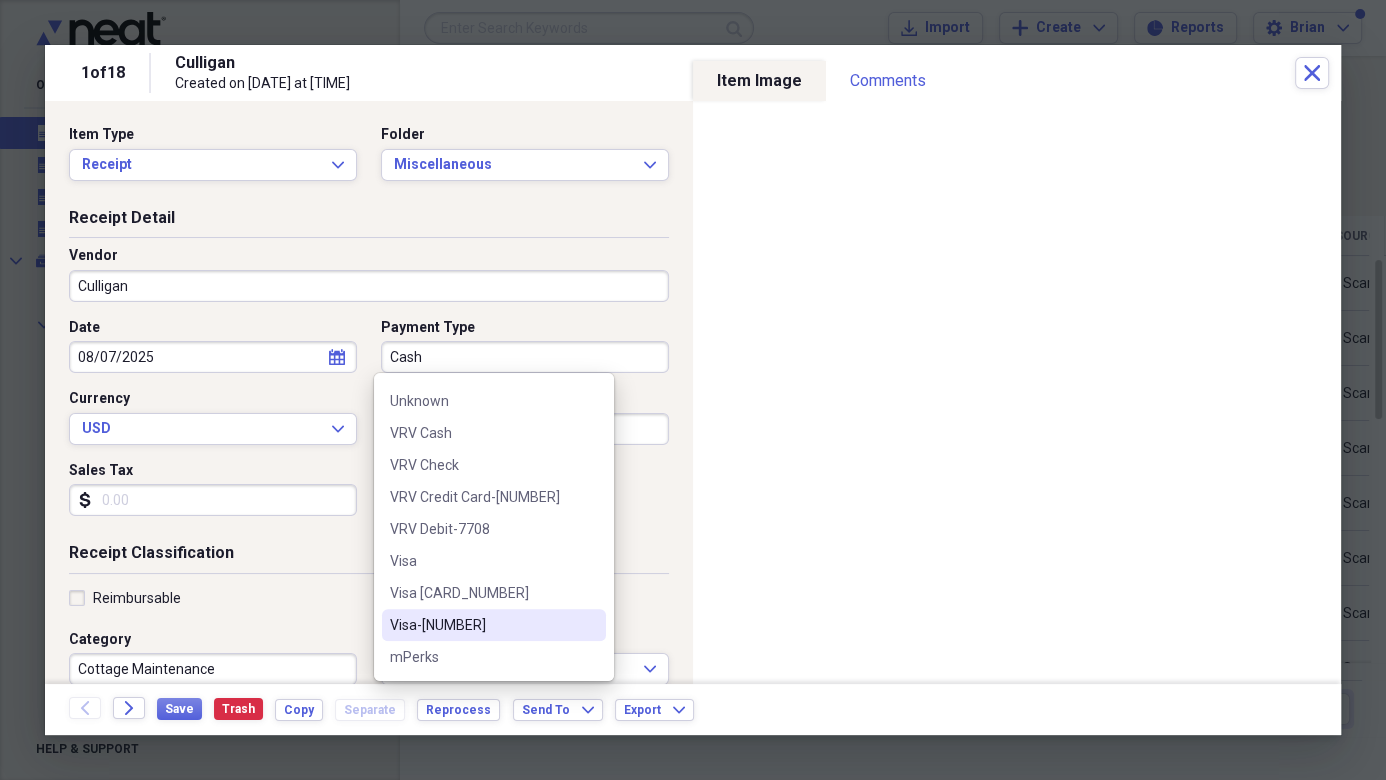 click on "Visa-[NUMBER]" at bounding box center [494, 625] 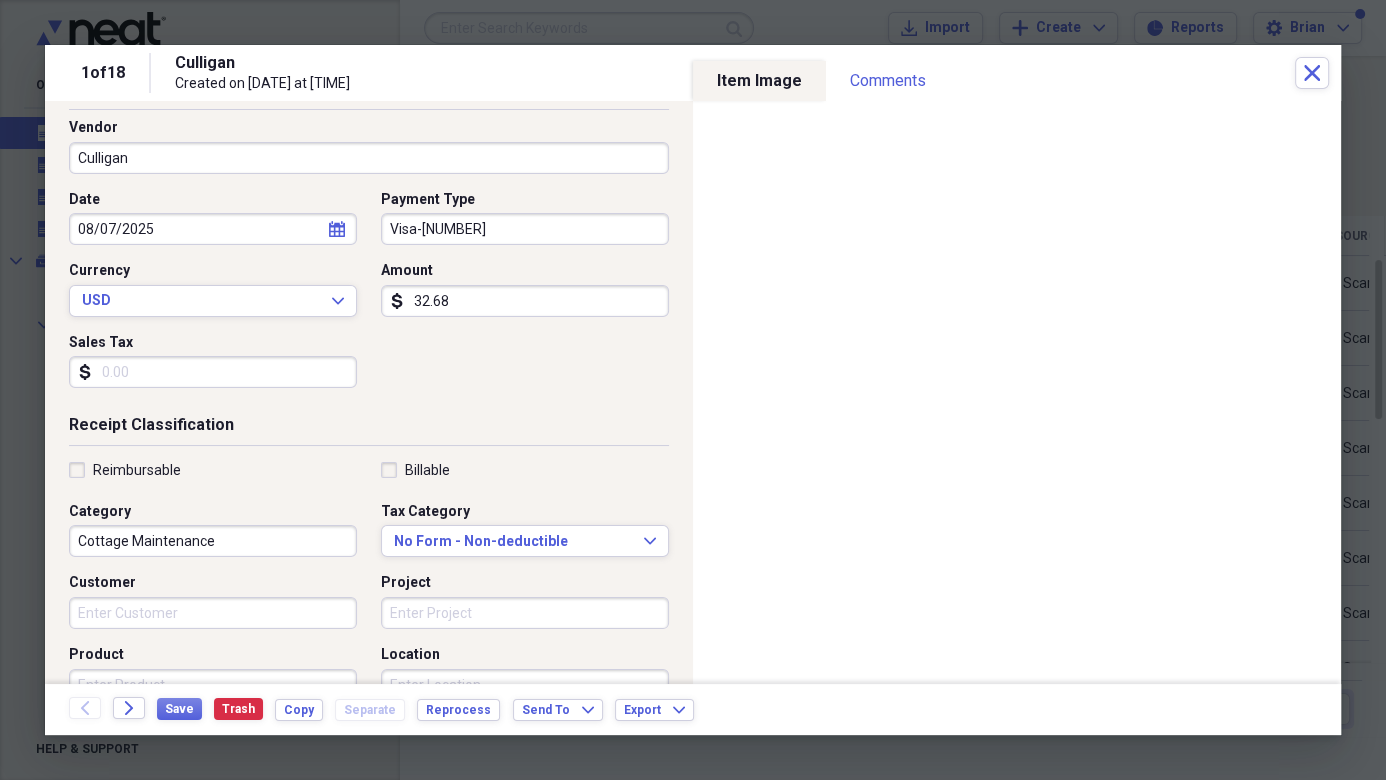 scroll, scrollTop: 239, scrollLeft: 0, axis: vertical 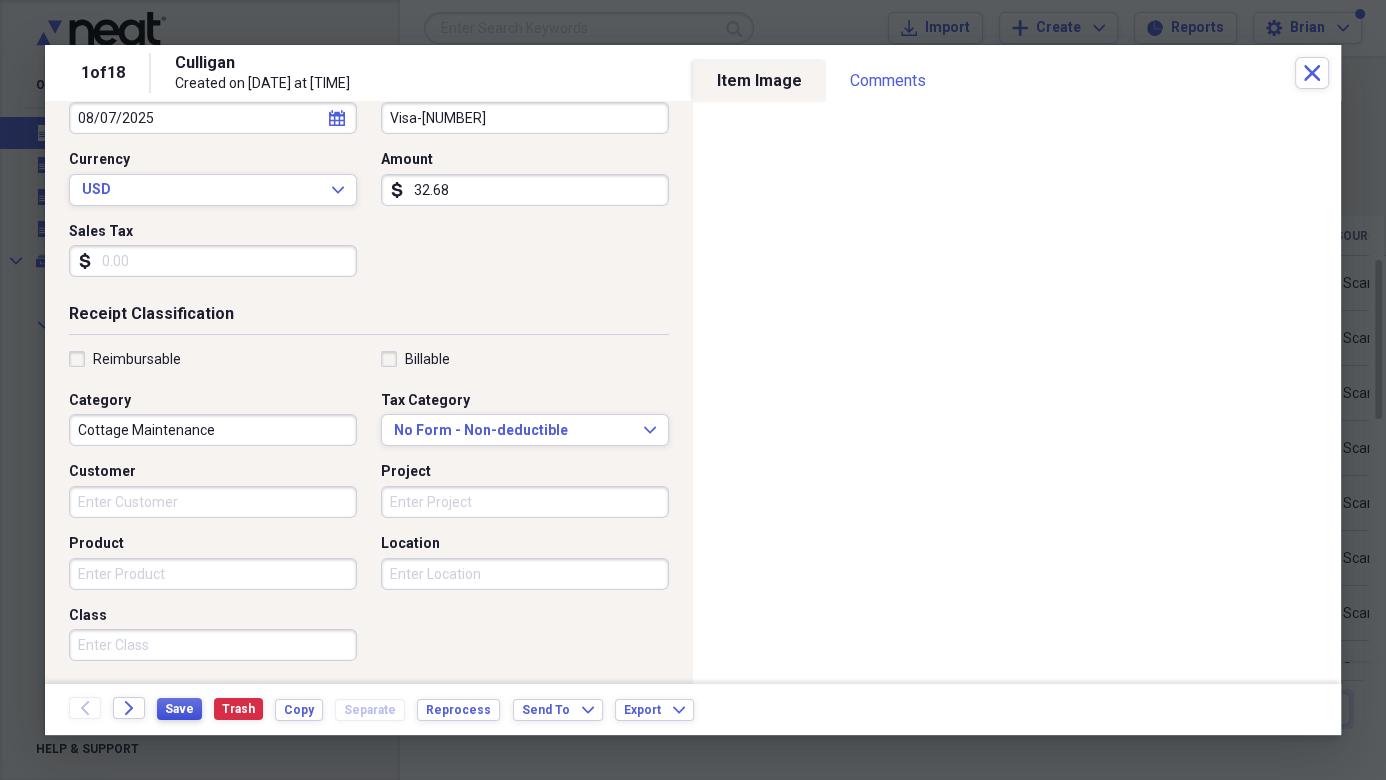 click on "Save" at bounding box center (179, 709) 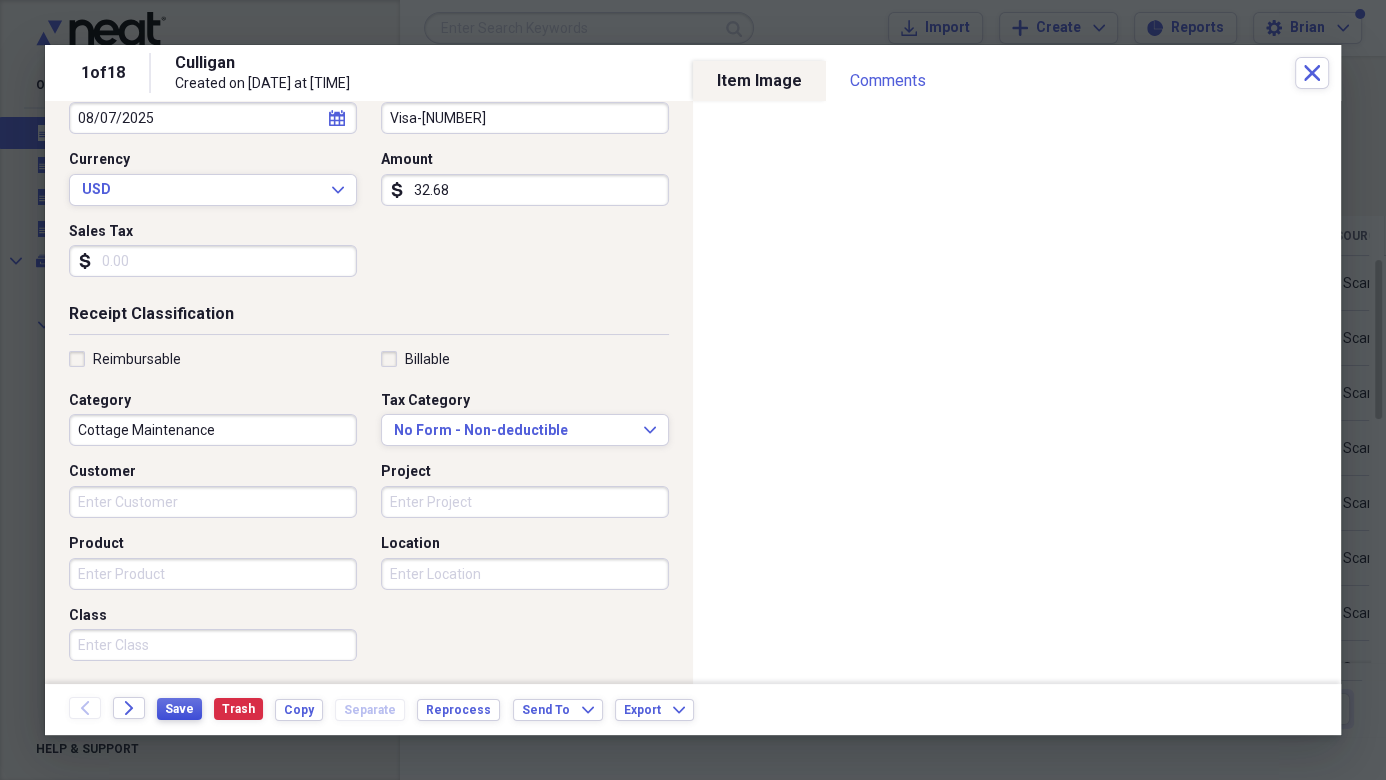 click on "Save" at bounding box center [179, 709] 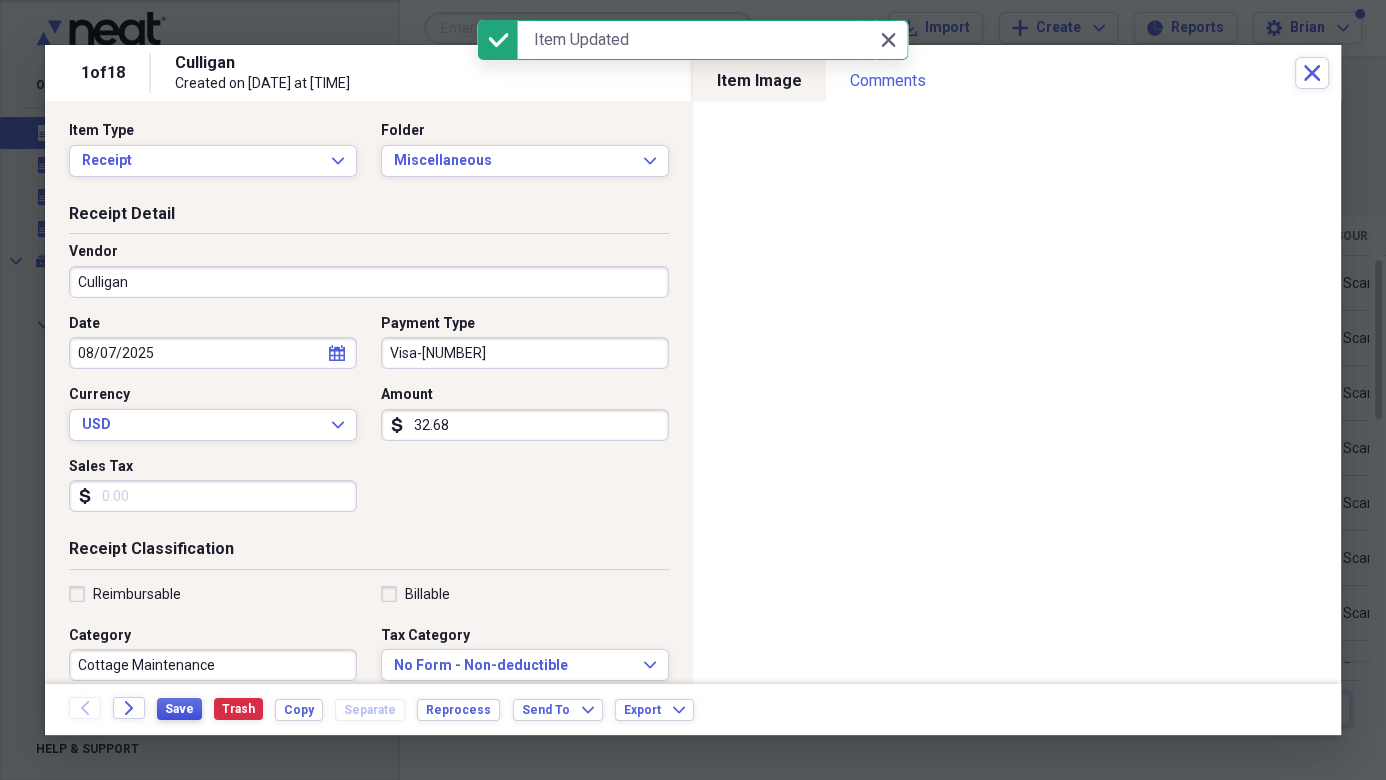 scroll, scrollTop: 0, scrollLeft: 0, axis: both 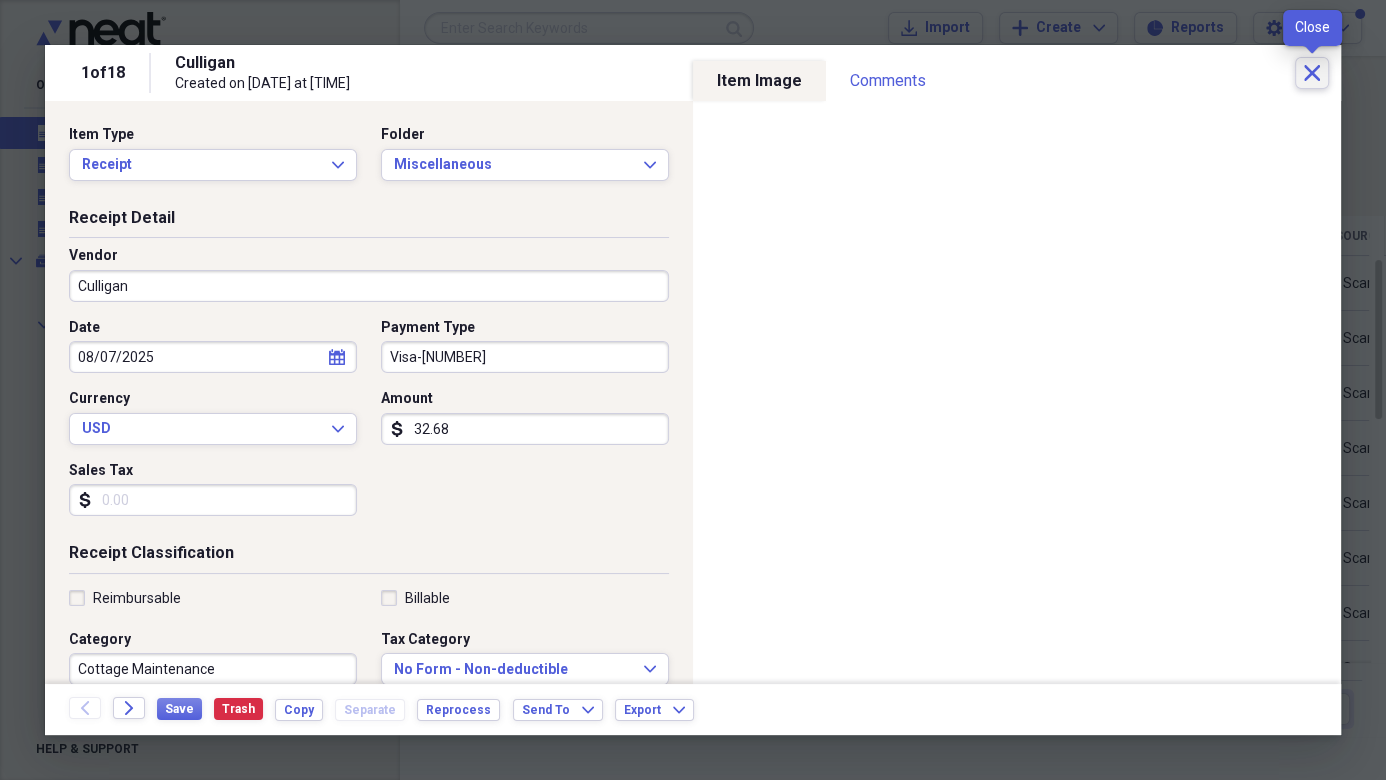 click on "Close" 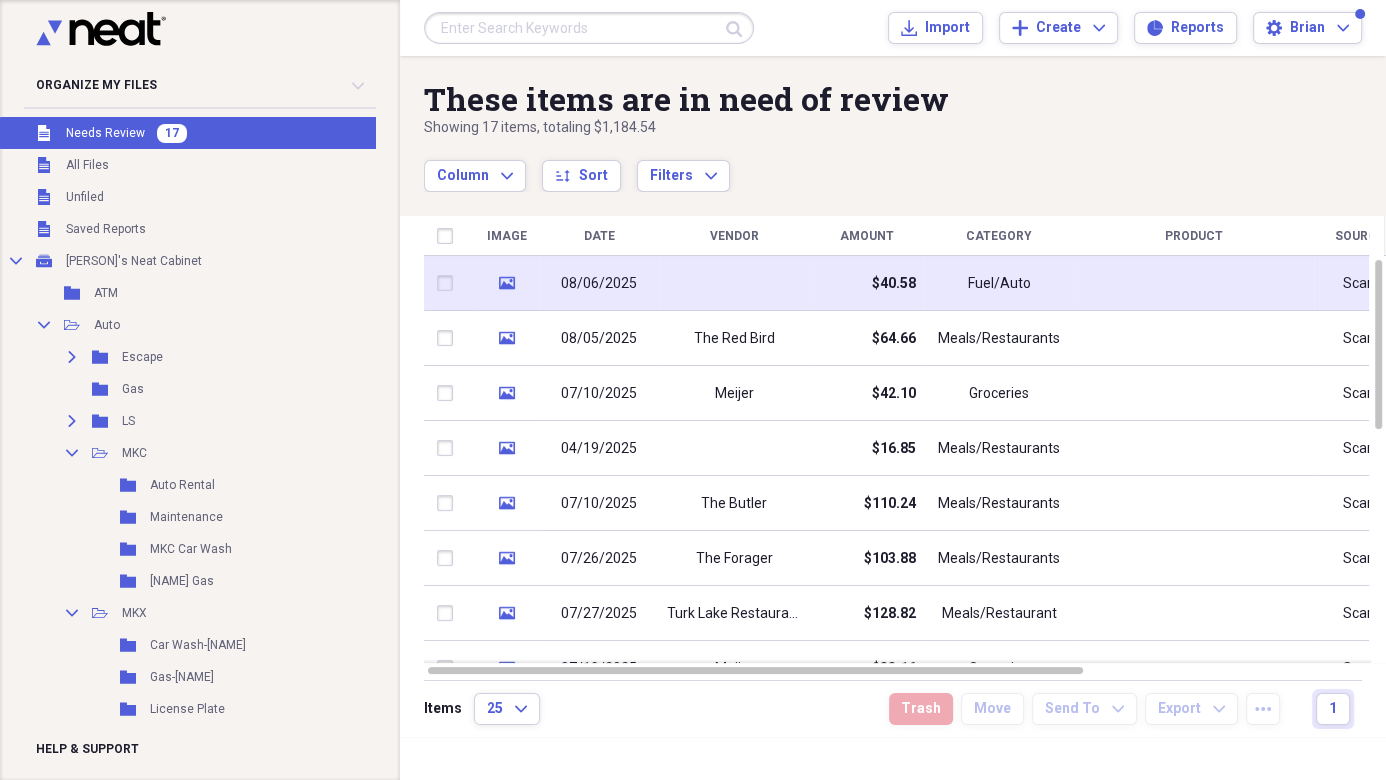 click on "08/06/2025" at bounding box center (599, 284) 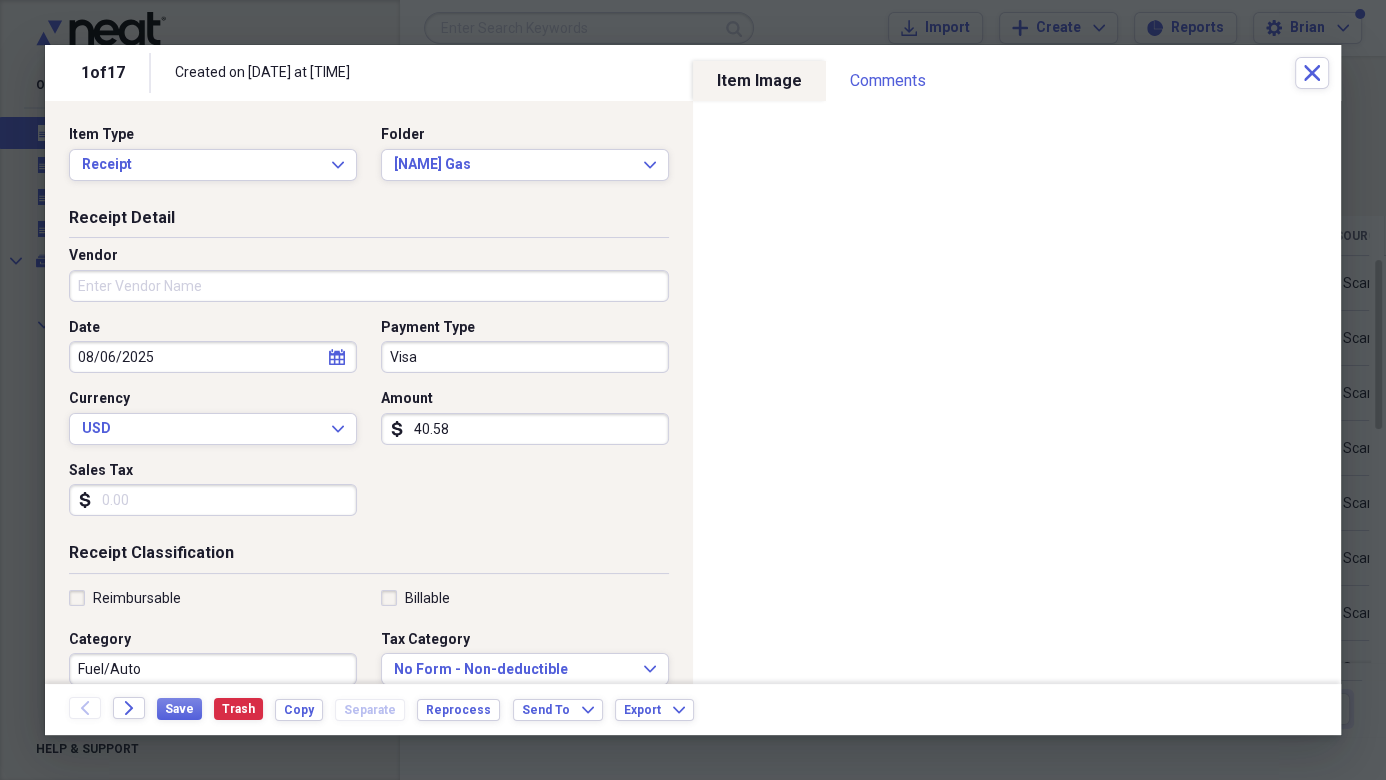 click on "Vendor" at bounding box center (369, 286) 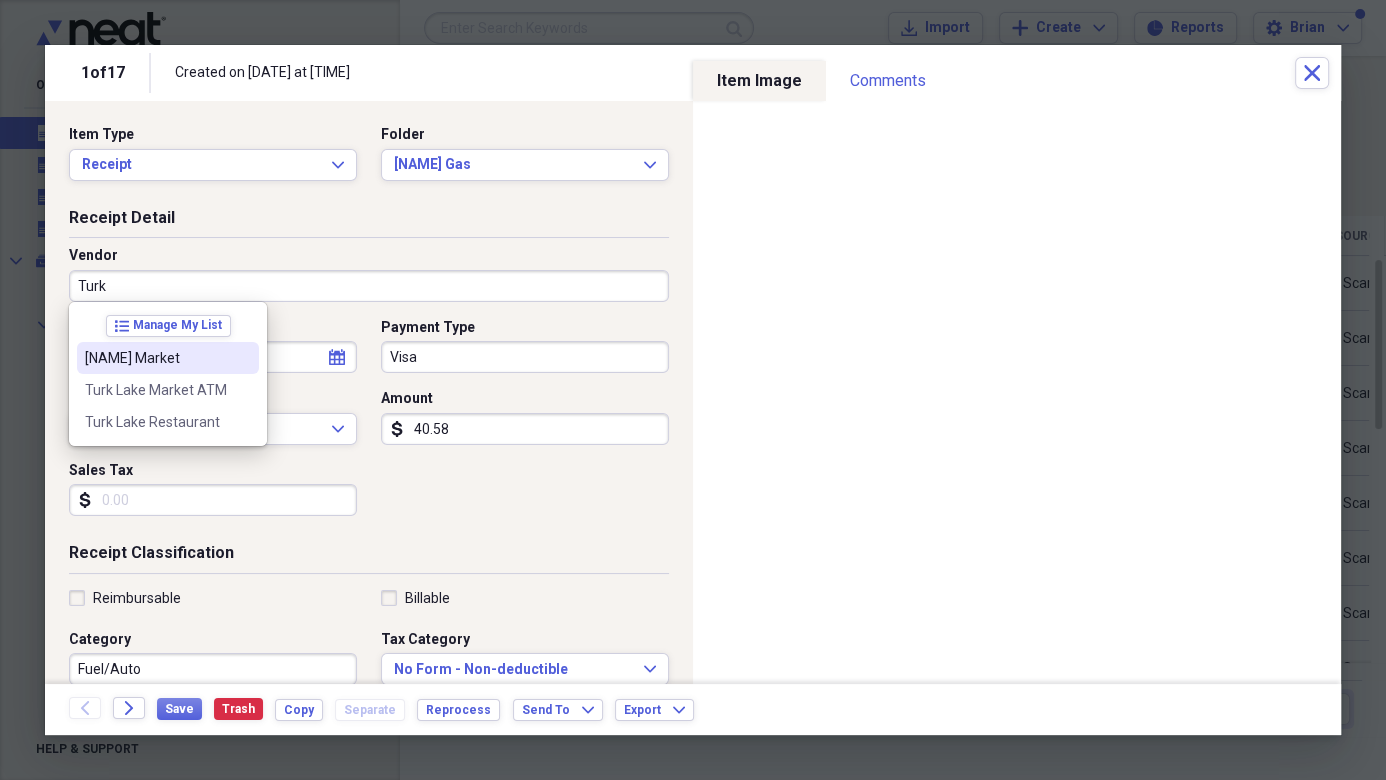 click on "[NAME] Market" at bounding box center (156, 358) 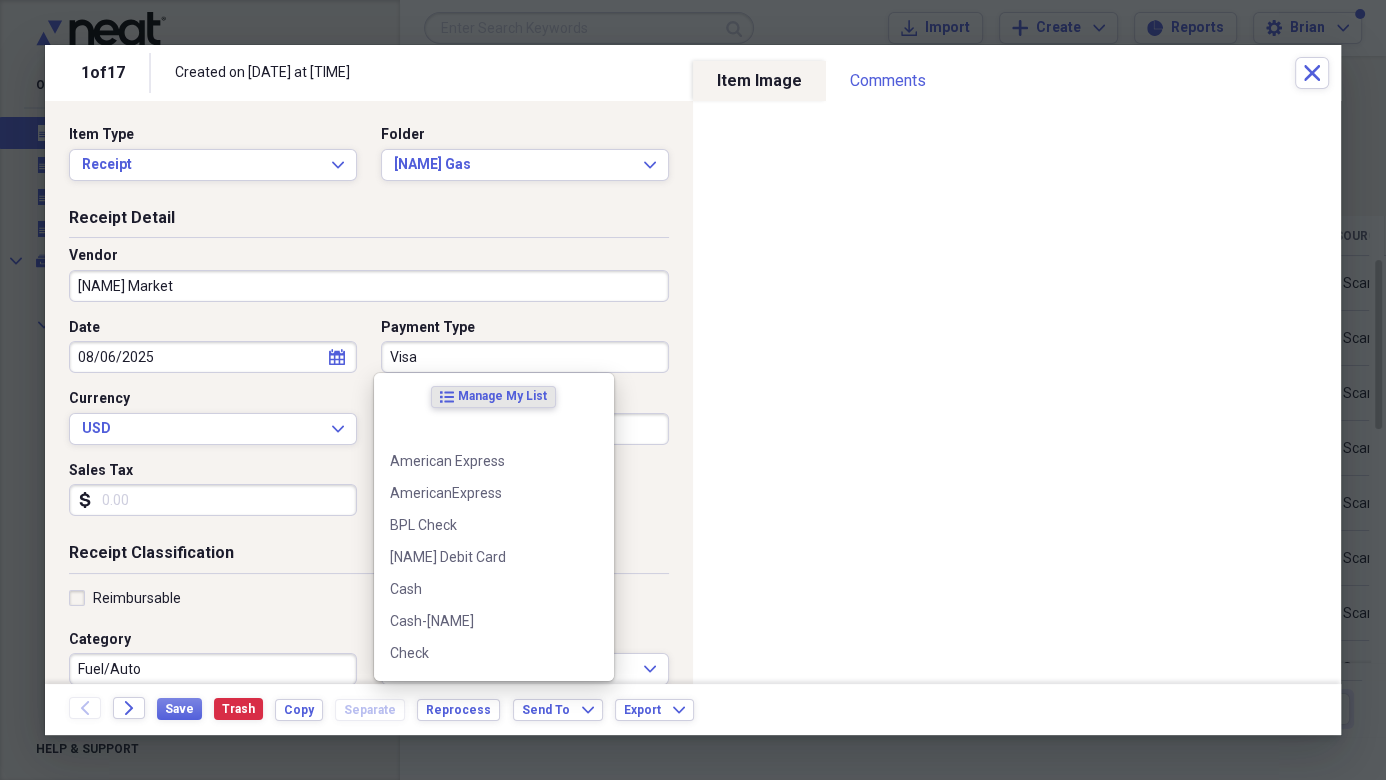 click on "Visa" at bounding box center (525, 357) 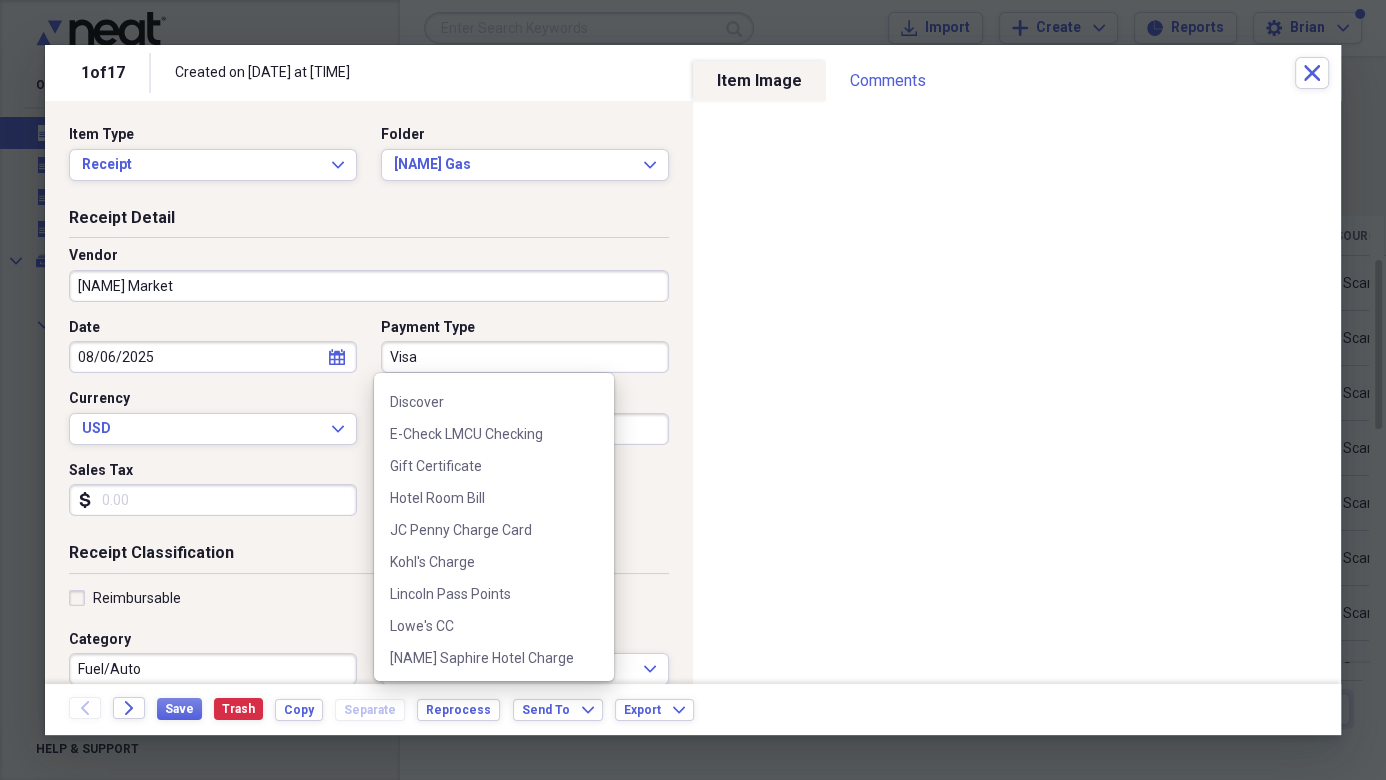 scroll, scrollTop: 1052, scrollLeft: 0, axis: vertical 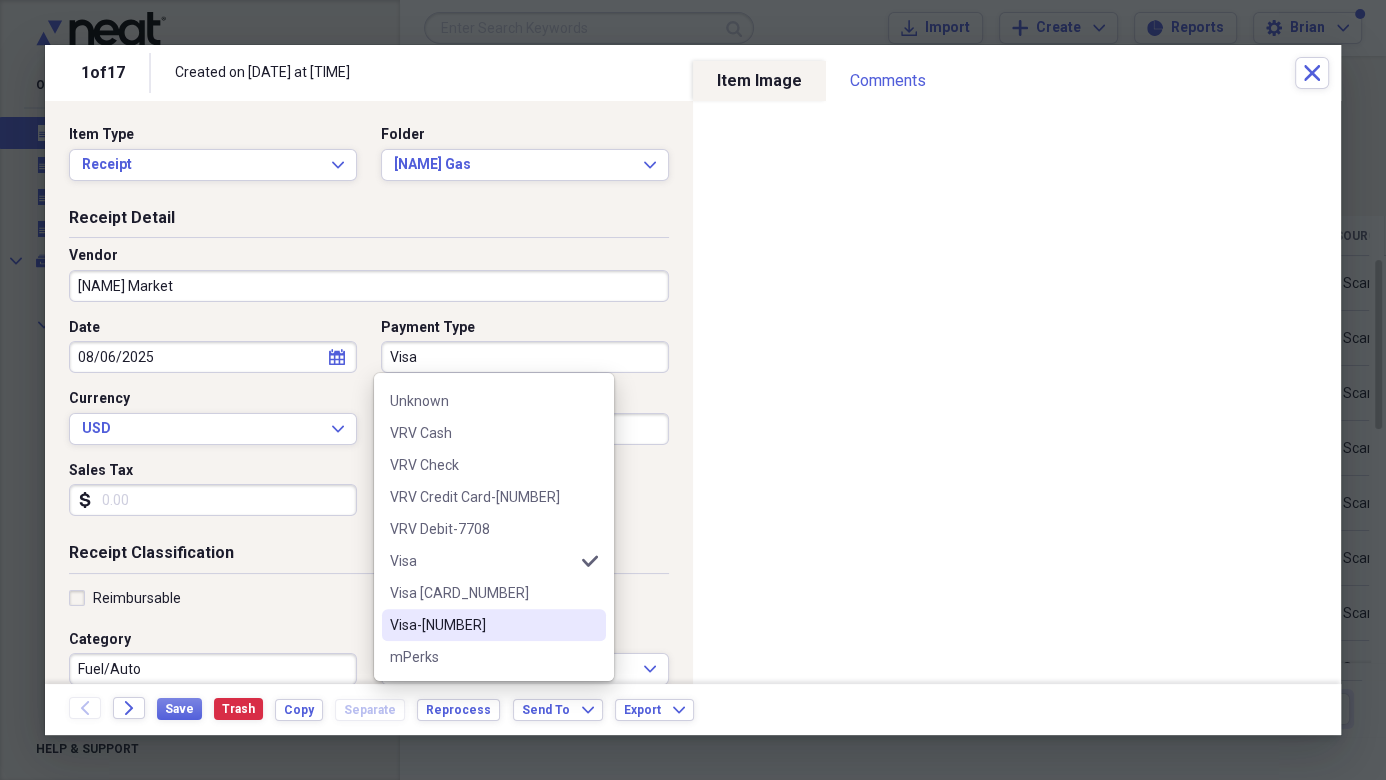 click on "Visa-[NUMBER]" at bounding box center (482, 625) 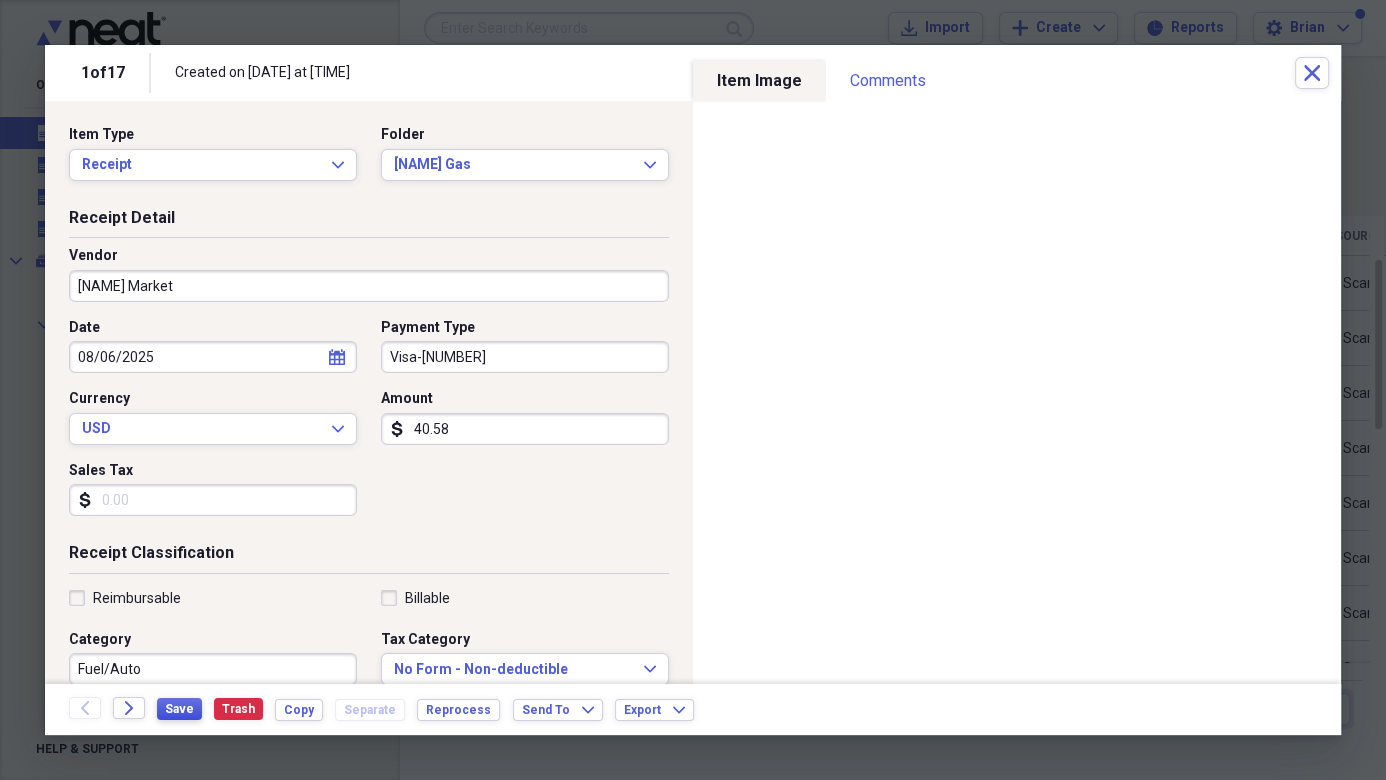 click on "Save" at bounding box center [179, 709] 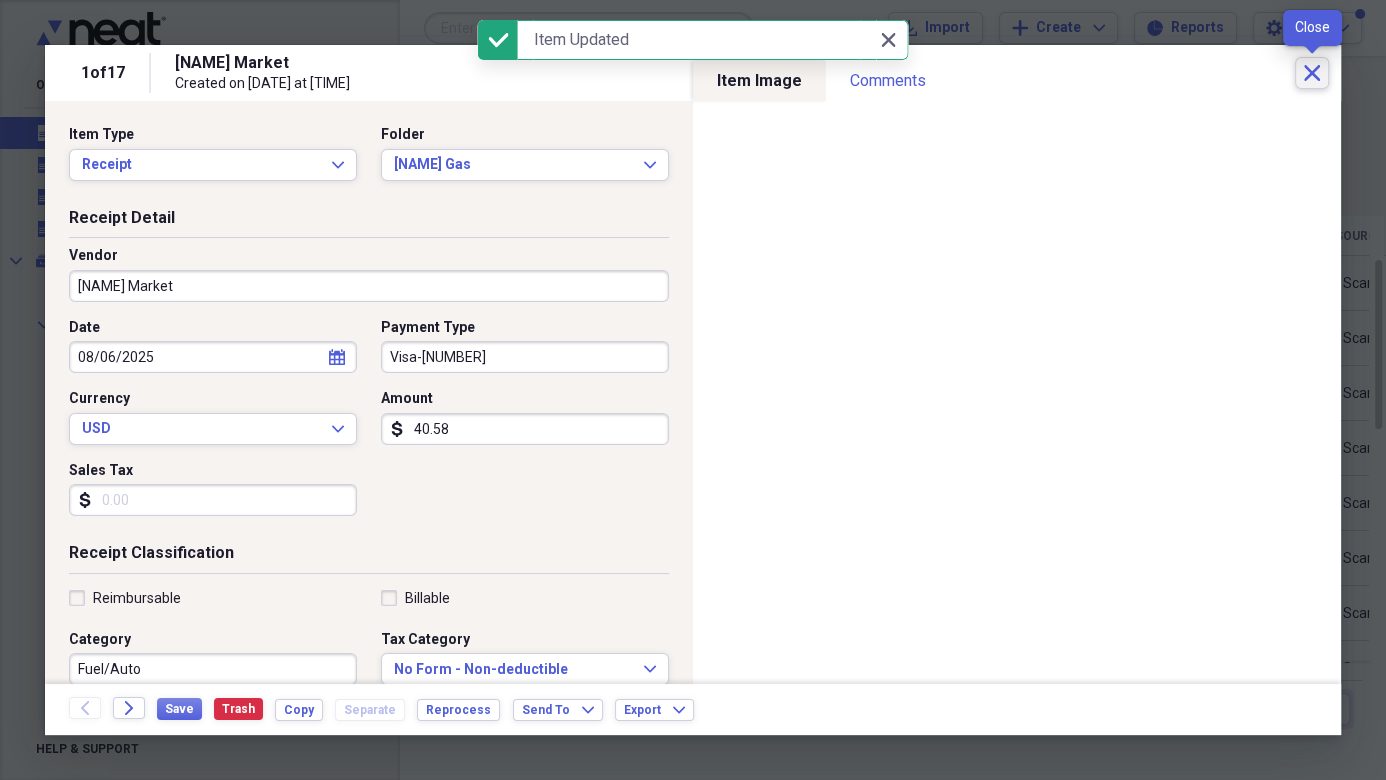 click 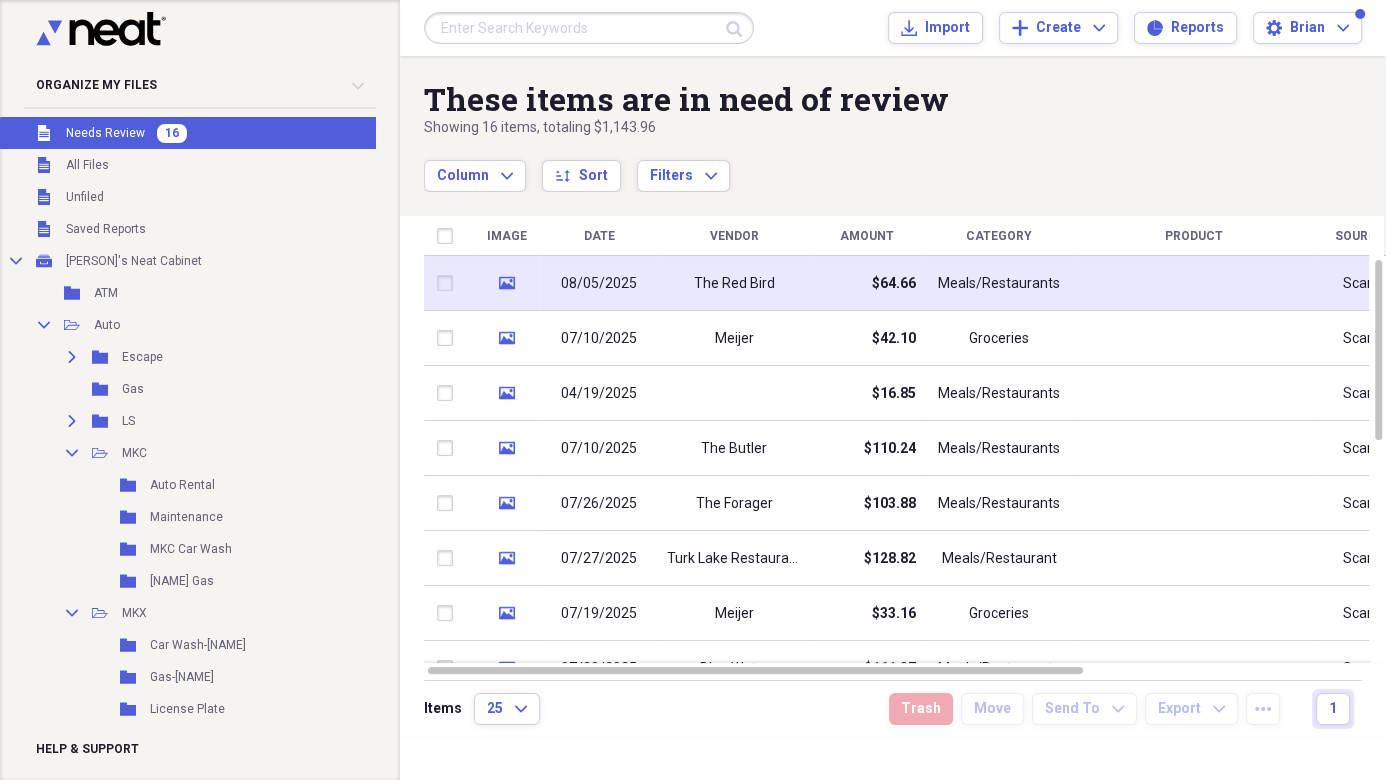 click on "The Red Bird" at bounding box center [734, 284] 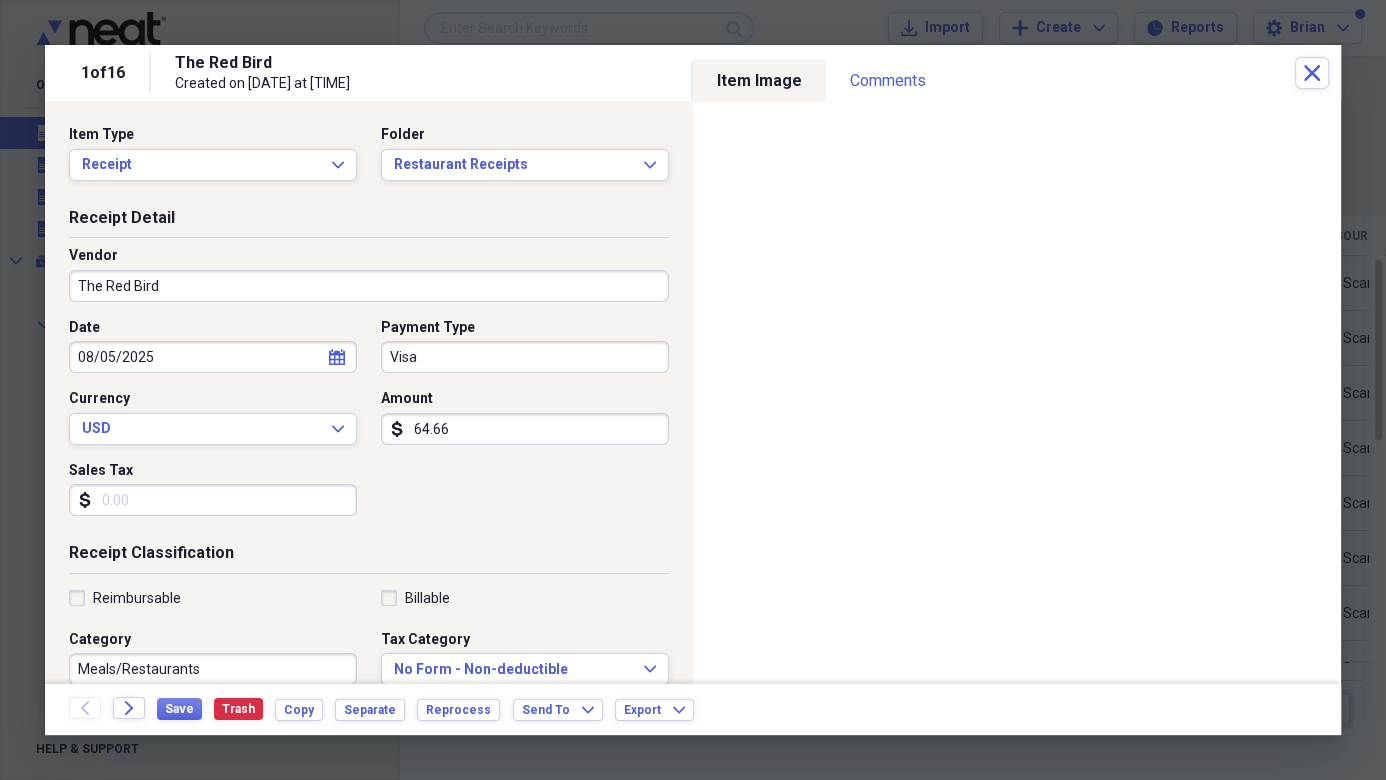 click on "Visa" at bounding box center [525, 357] 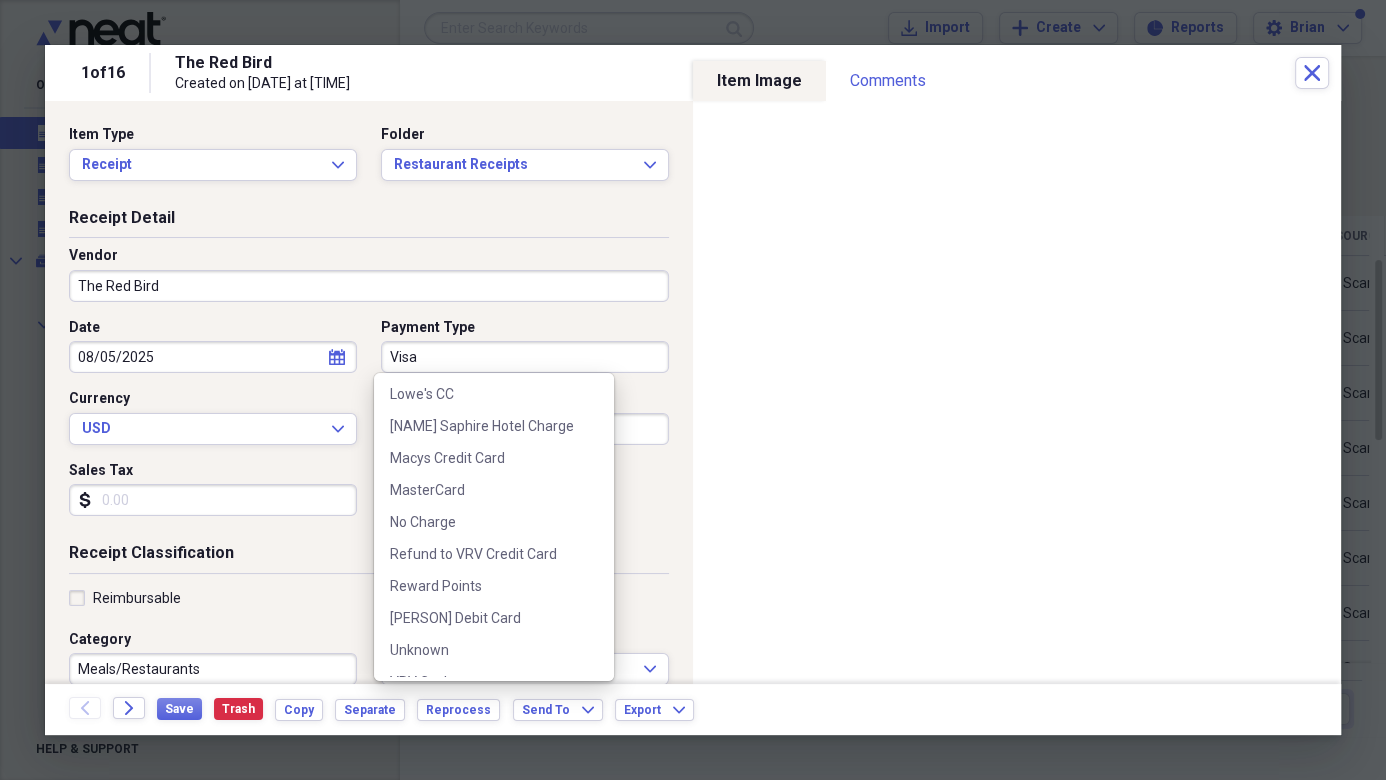 scroll, scrollTop: 1052, scrollLeft: 0, axis: vertical 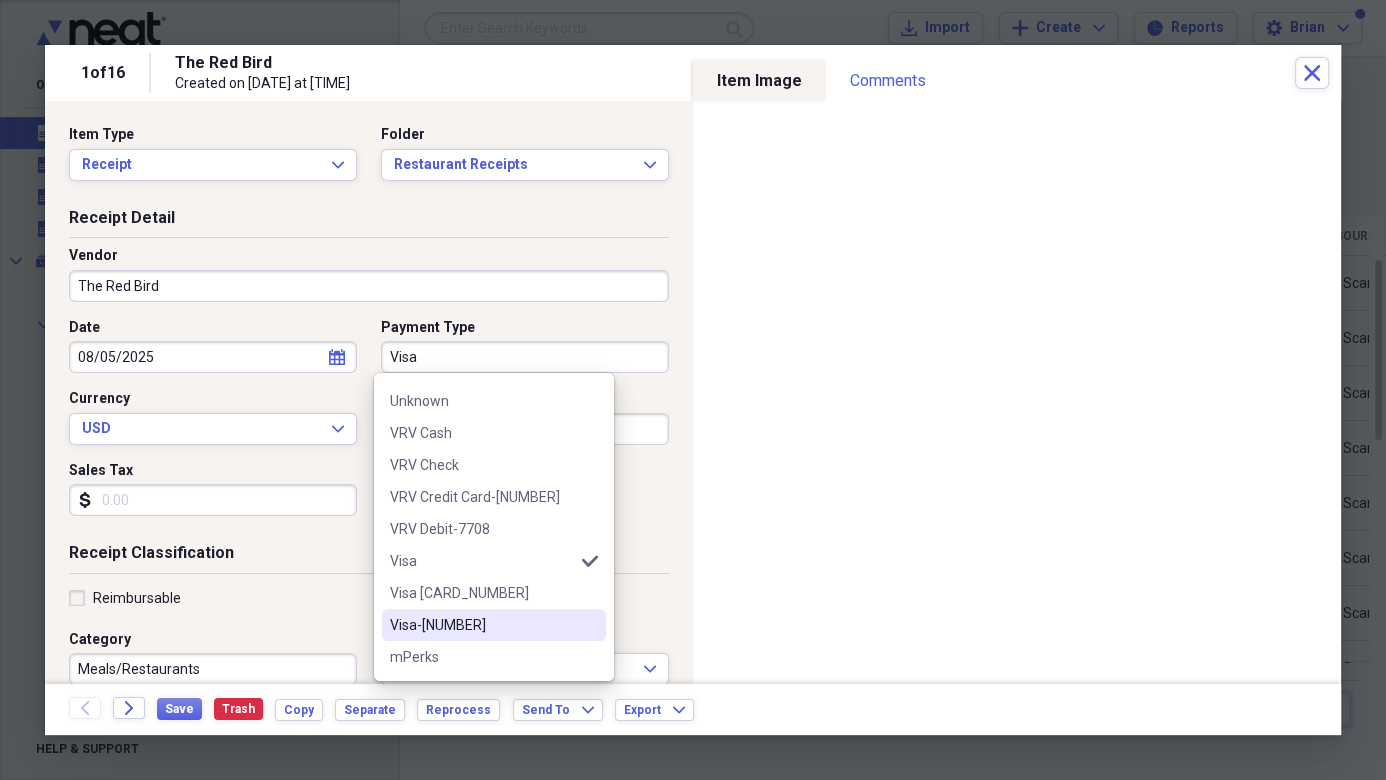 drag, startPoint x: 484, startPoint y: 618, endPoint x: 484, endPoint y: 589, distance: 29 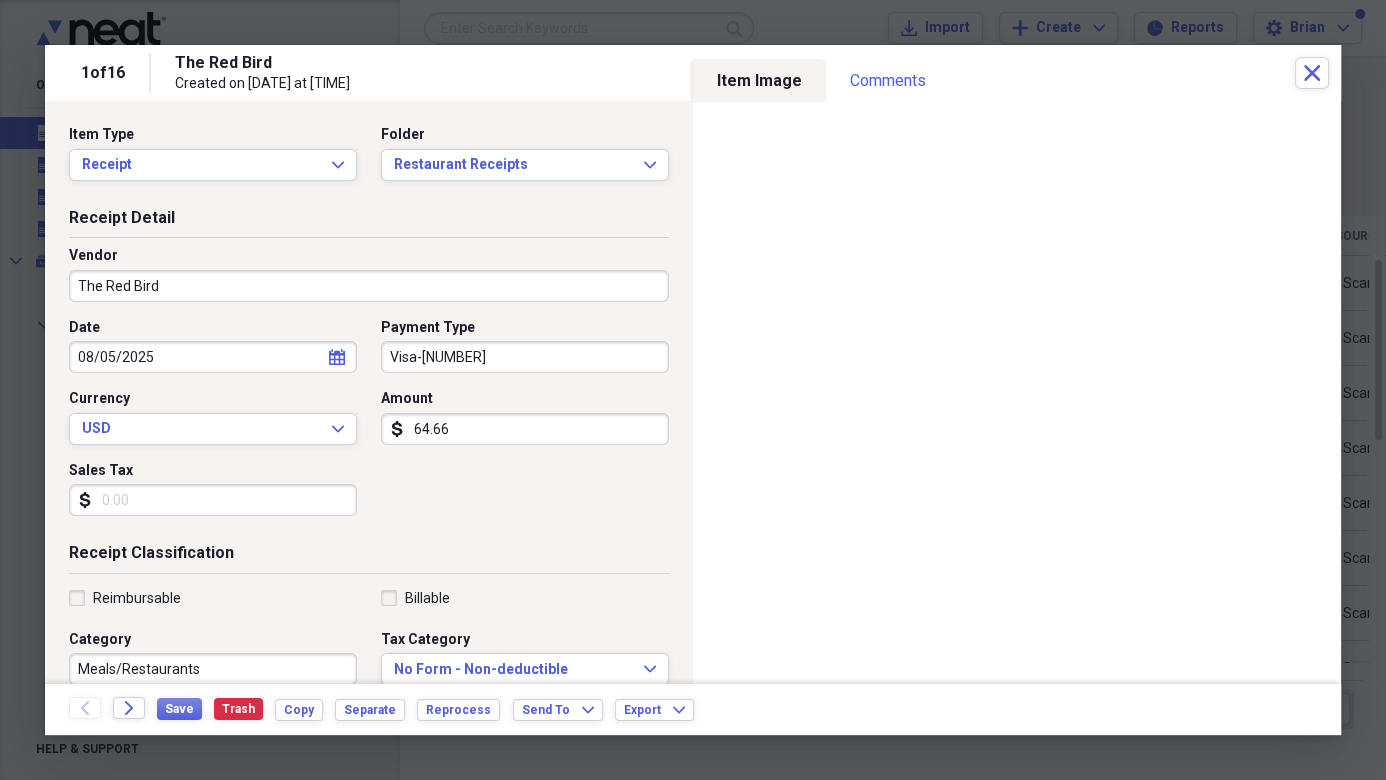 click on "64.66" at bounding box center [525, 429] 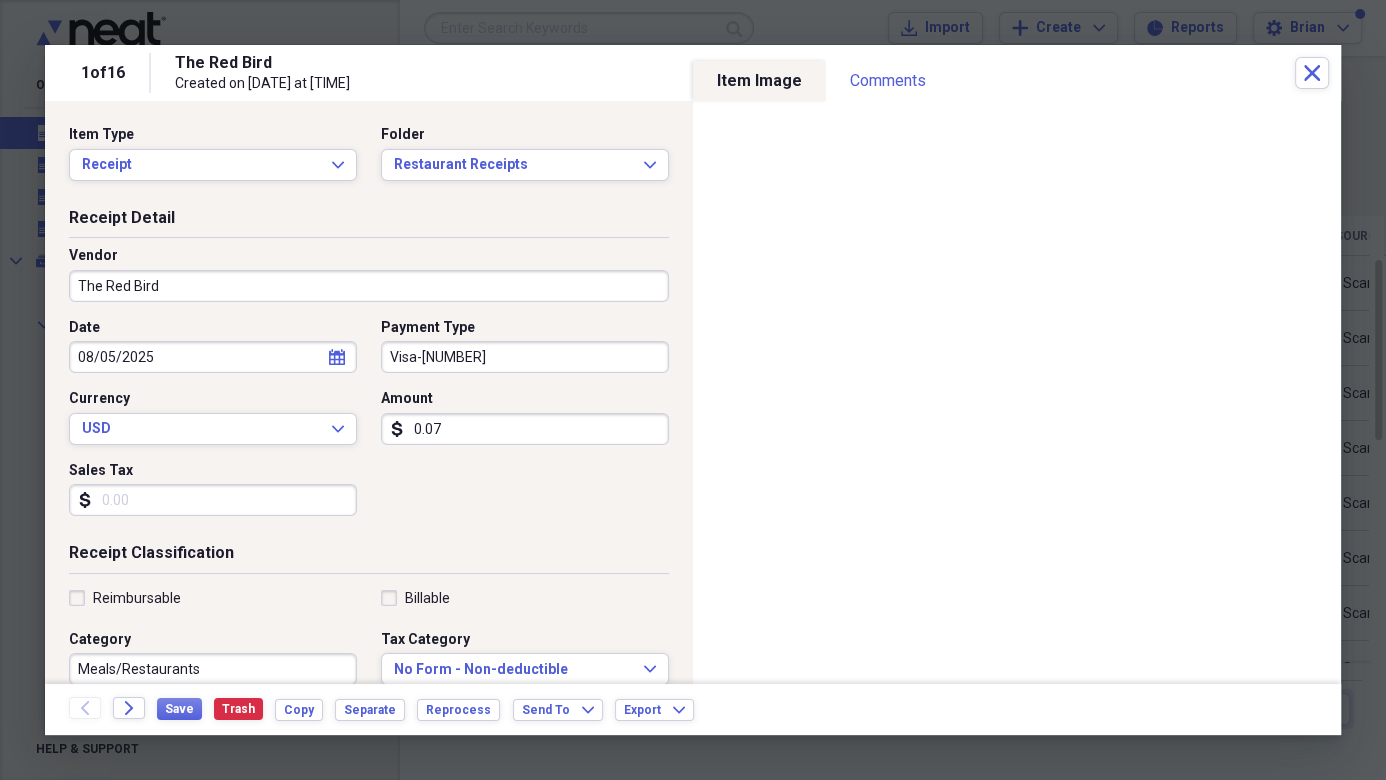 type on "0.07" 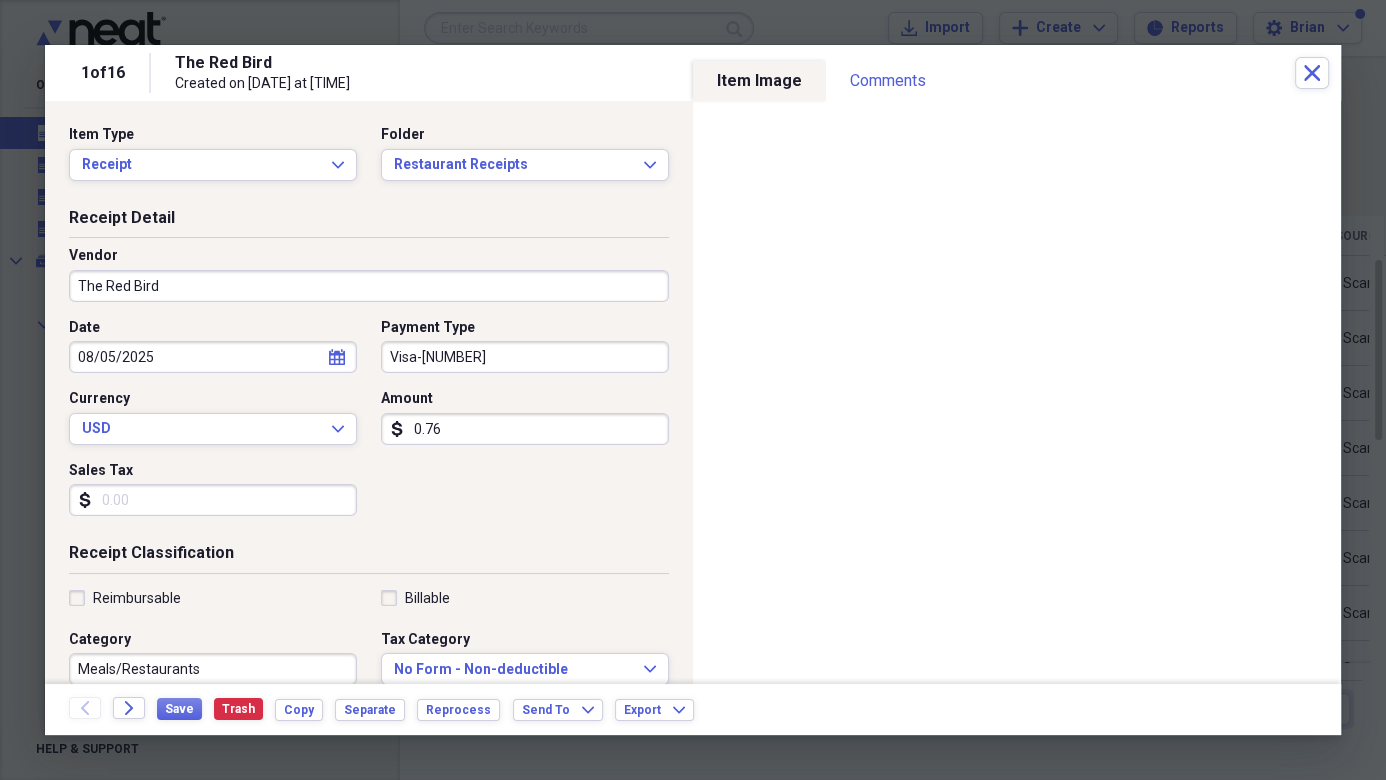 type on "0.07" 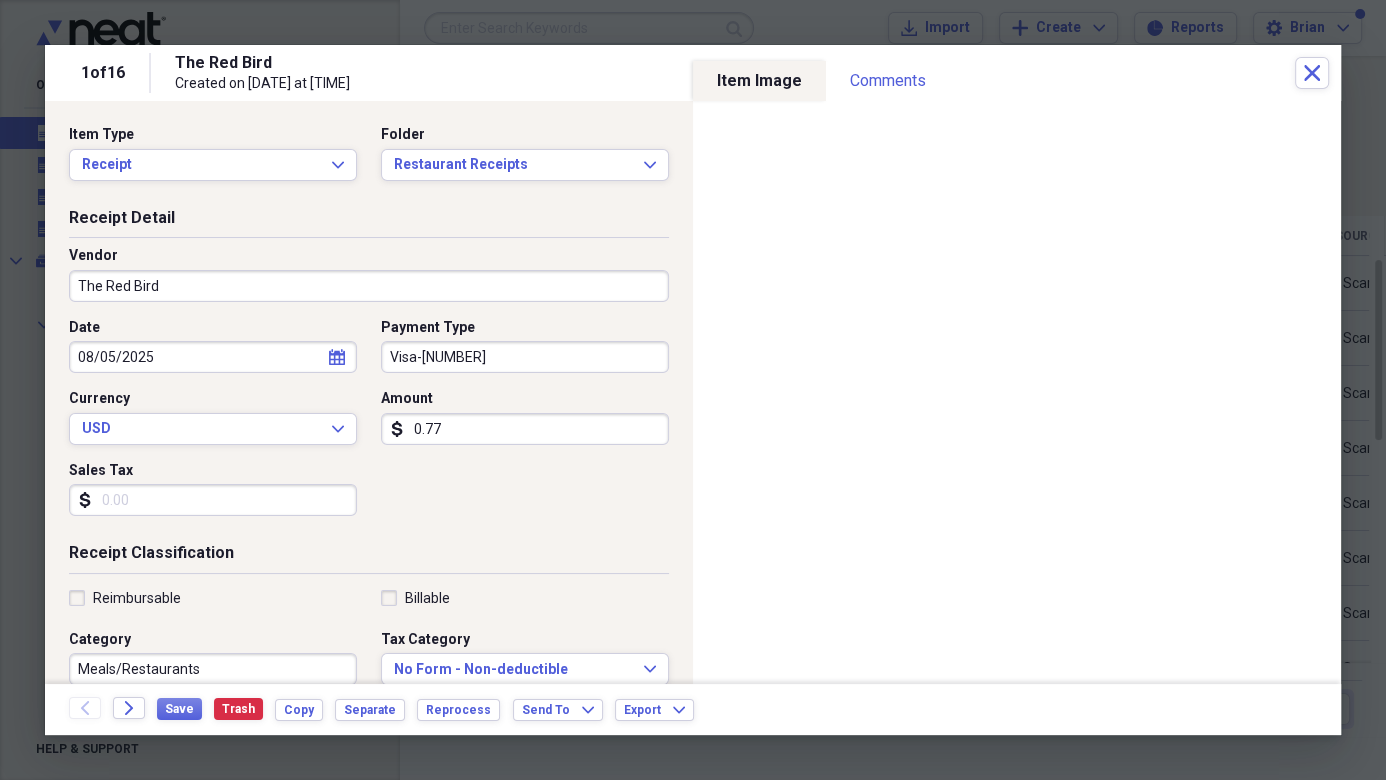 type on "0.07" 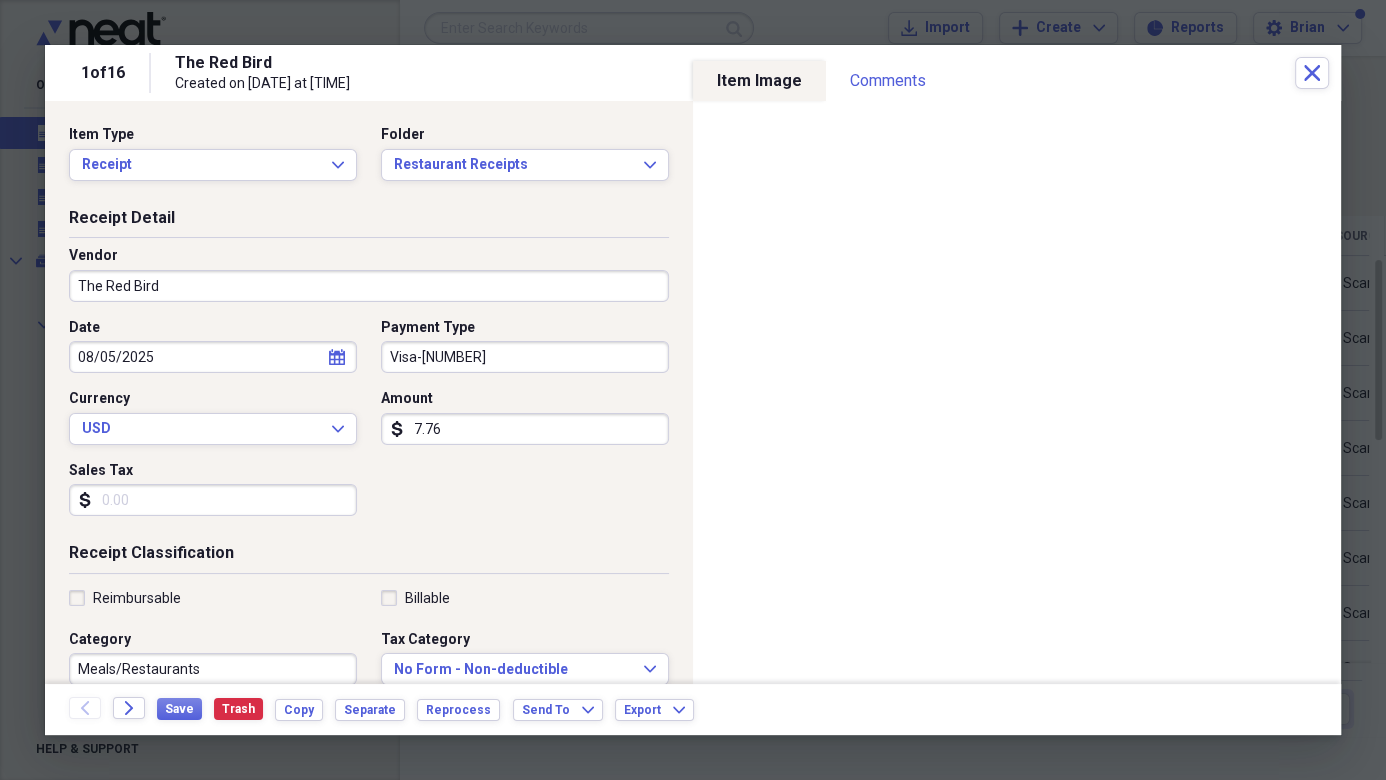 type on "77.66" 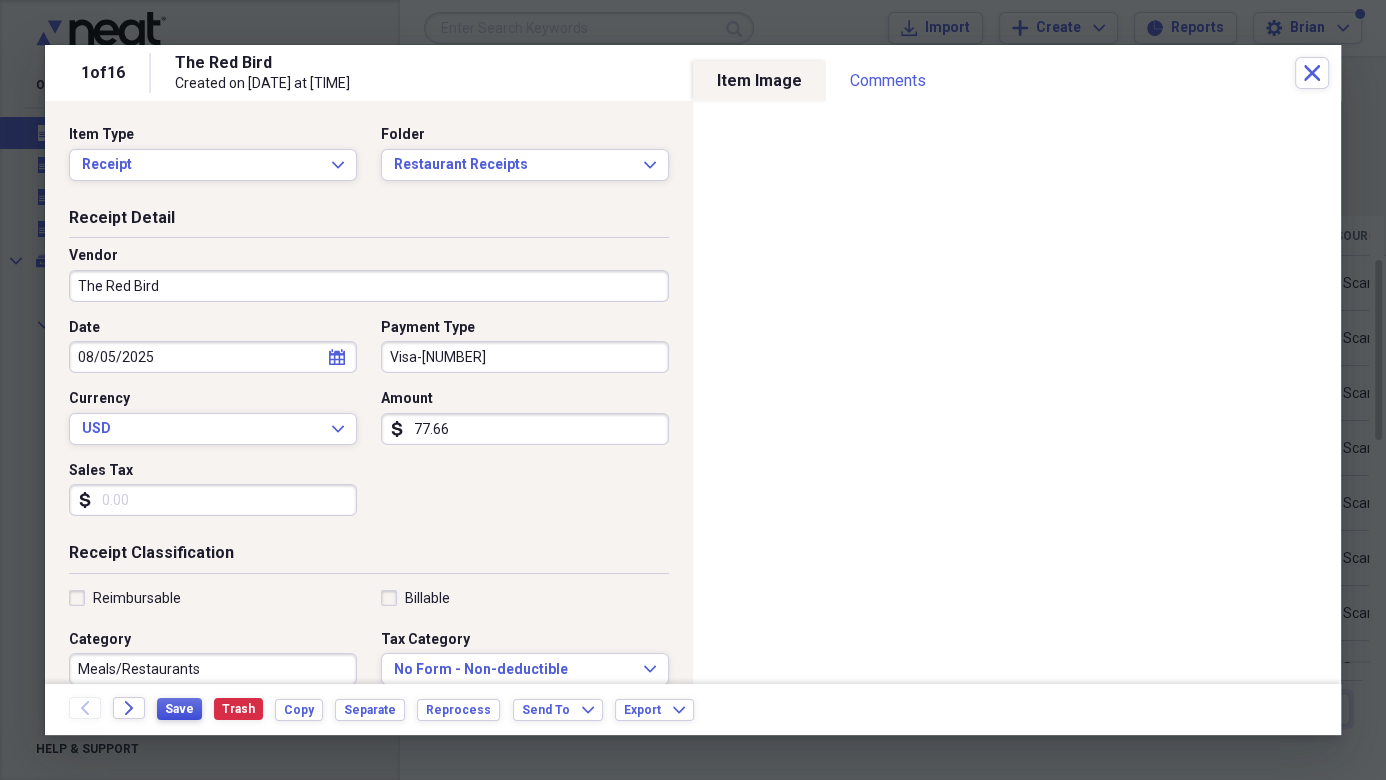 click on "Save" at bounding box center [179, 709] 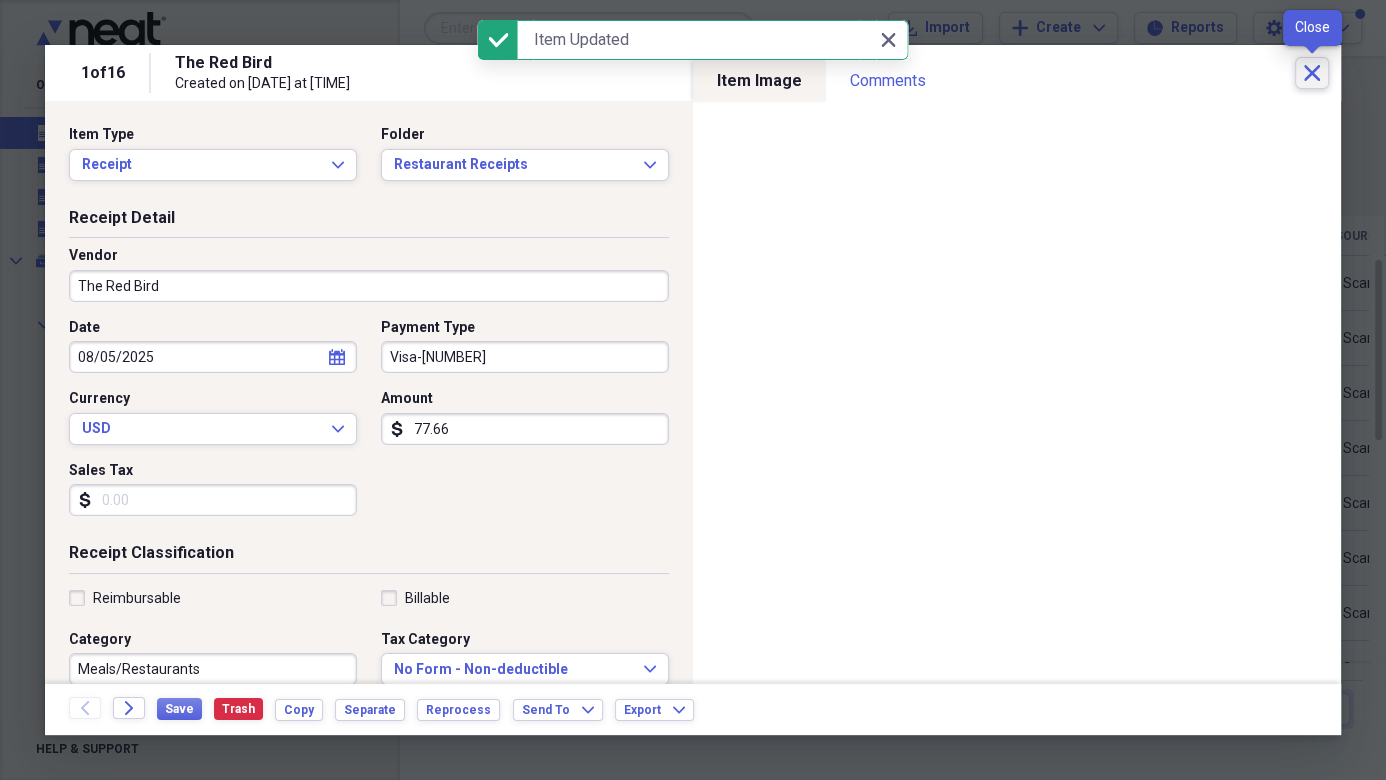 click on "Close" at bounding box center [1312, 73] 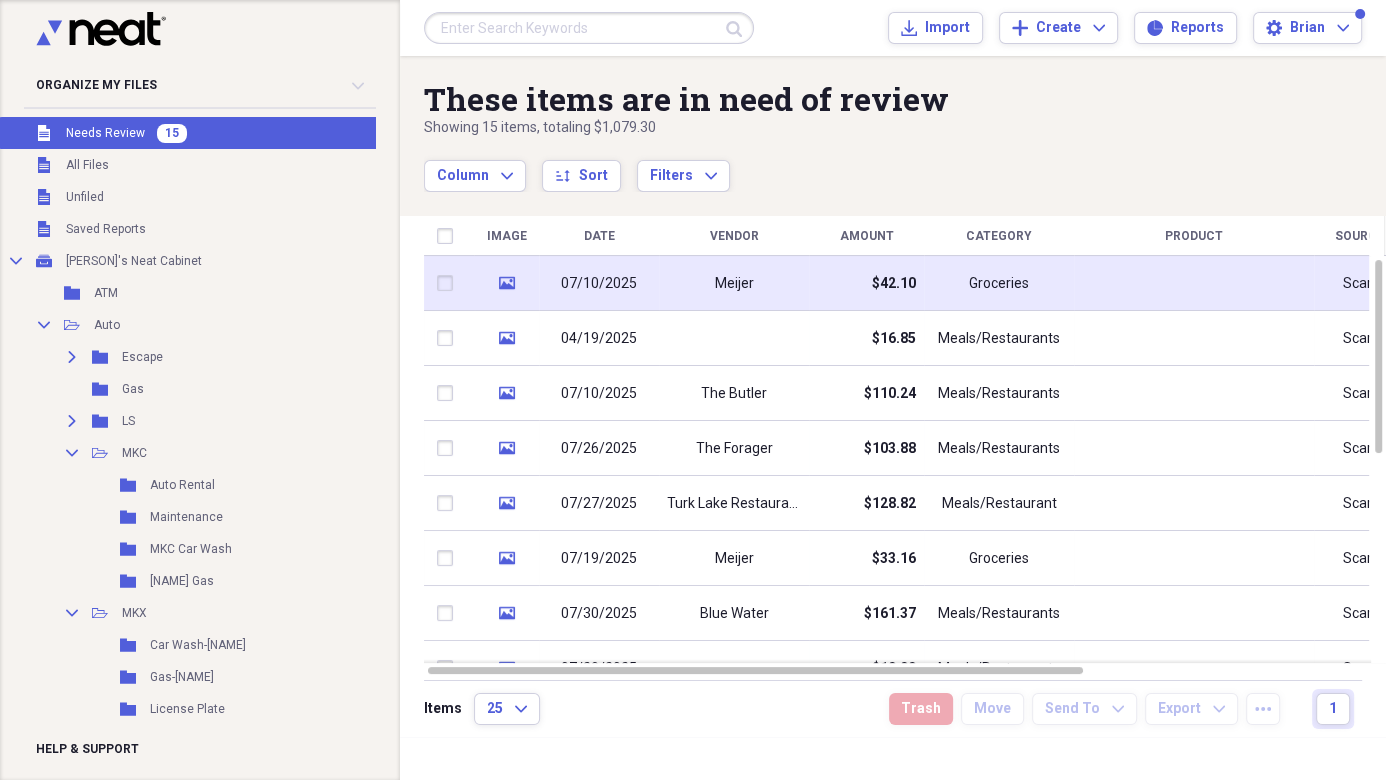 click on "Meijer" at bounding box center [734, 284] 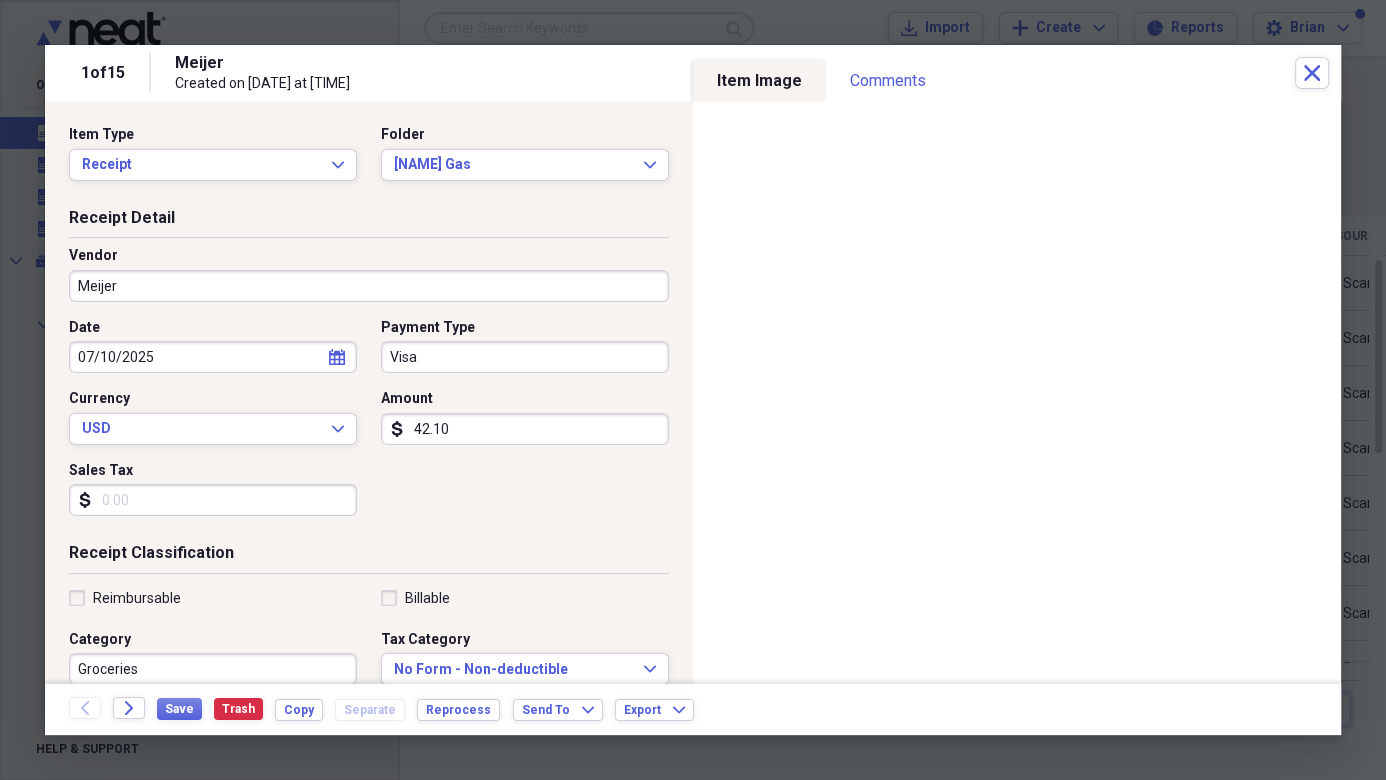 click on "Visa" at bounding box center (525, 357) 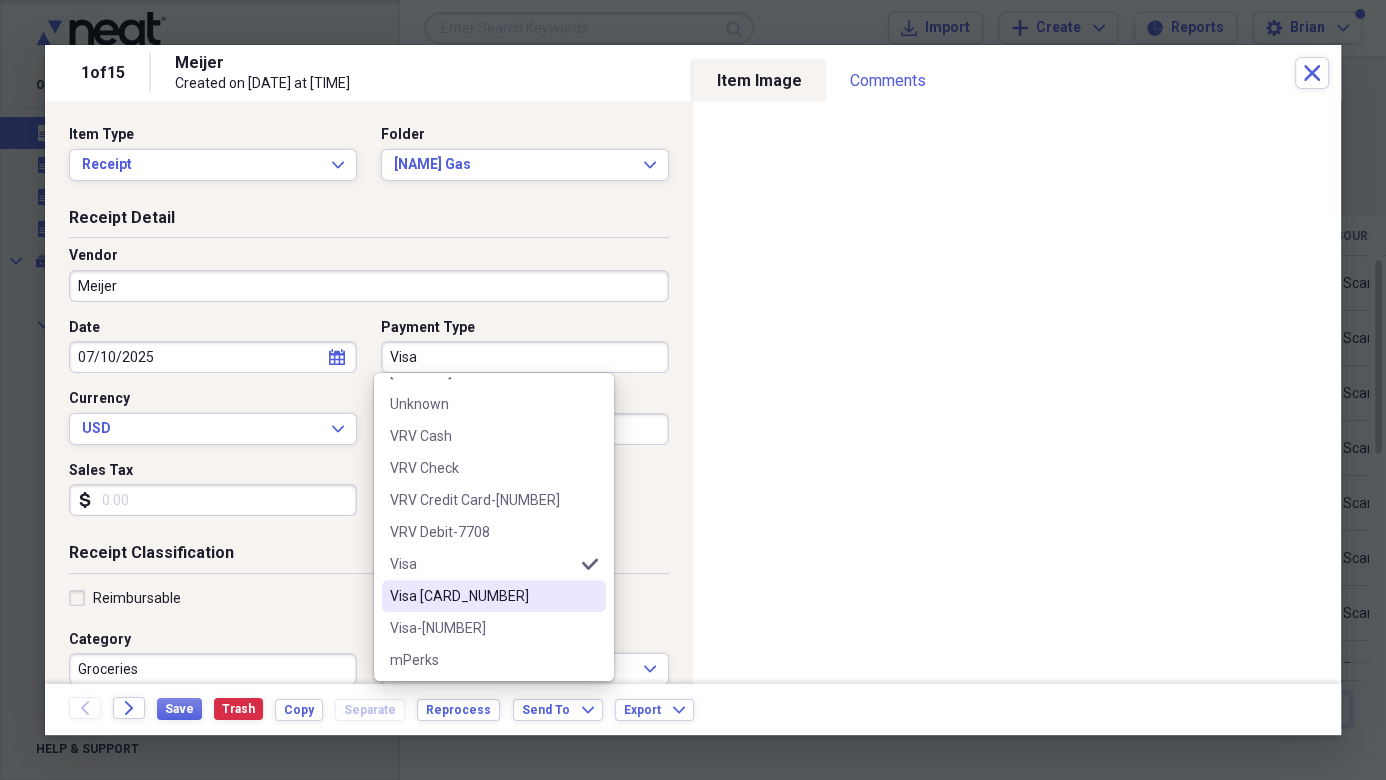 scroll, scrollTop: 1052, scrollLeft: 0, axis: vertical 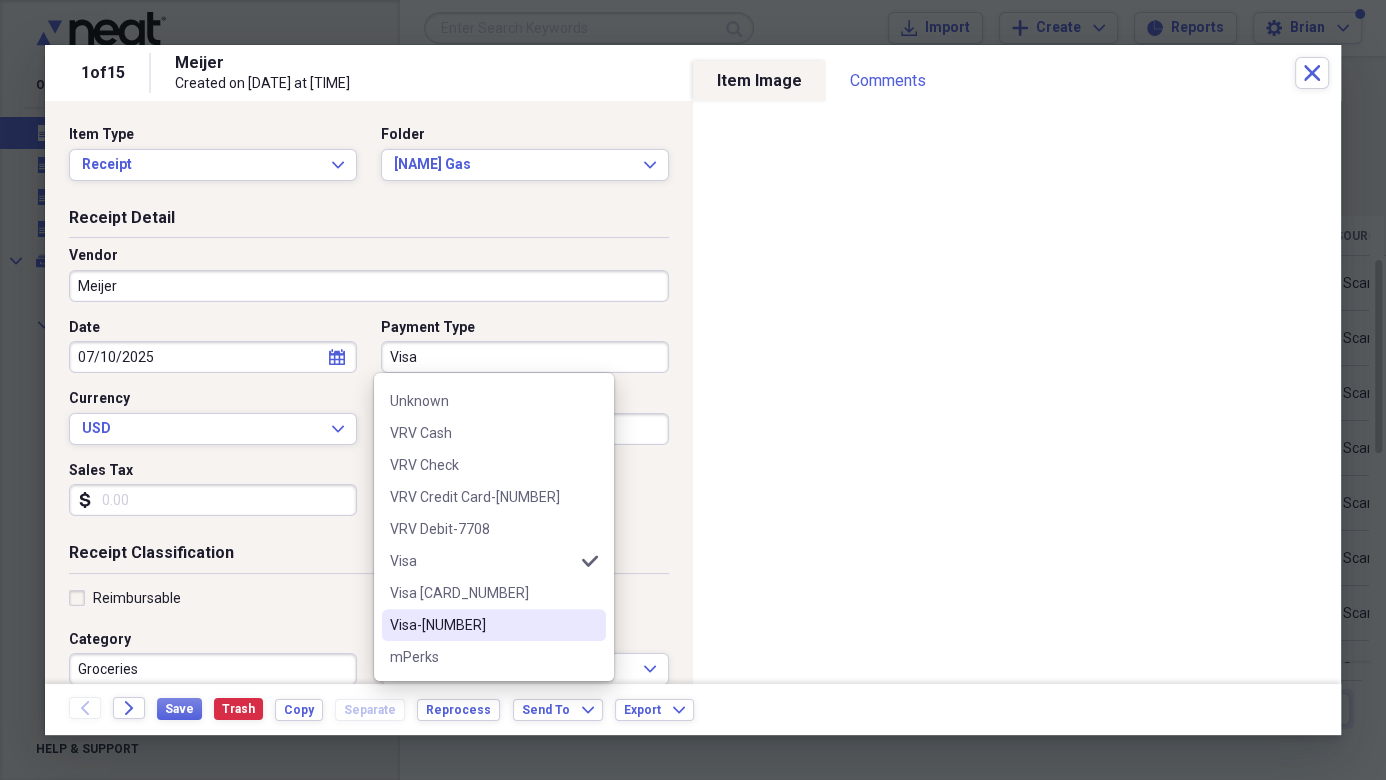 click on "Visa-[NUMBER]" at bounding box center [482, 625] 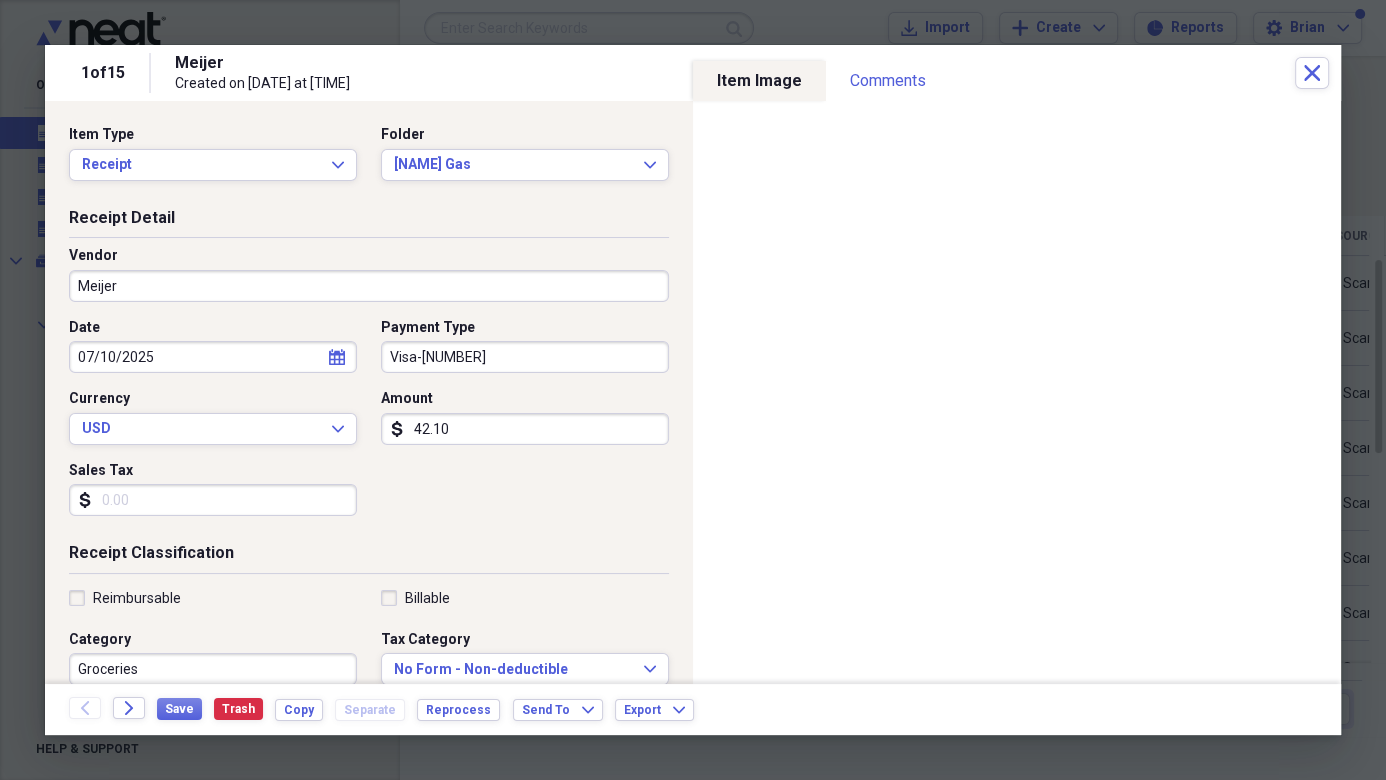 click on "Groceries" at bounding box center (213, 669) 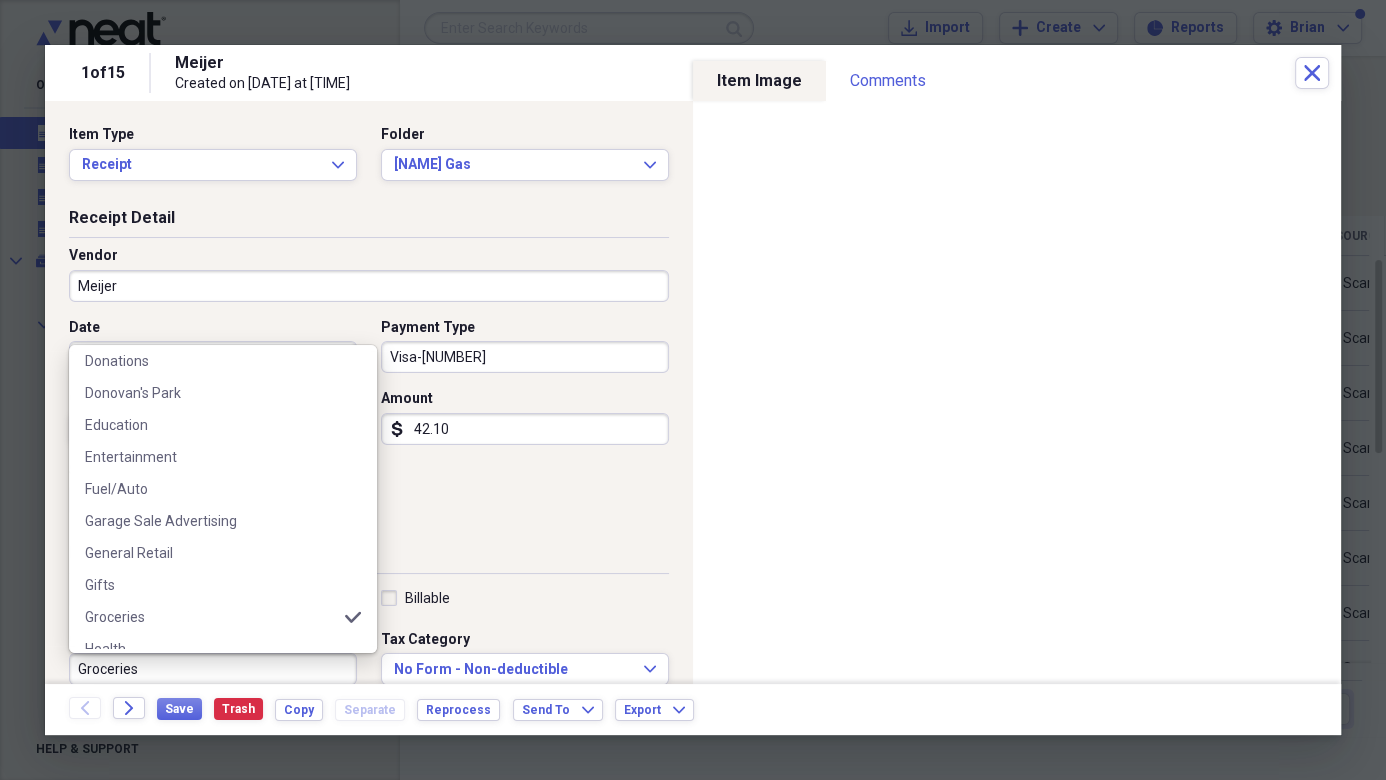 scroll, scrollTop: 1435, scrollLeft: 0, axis: vertical 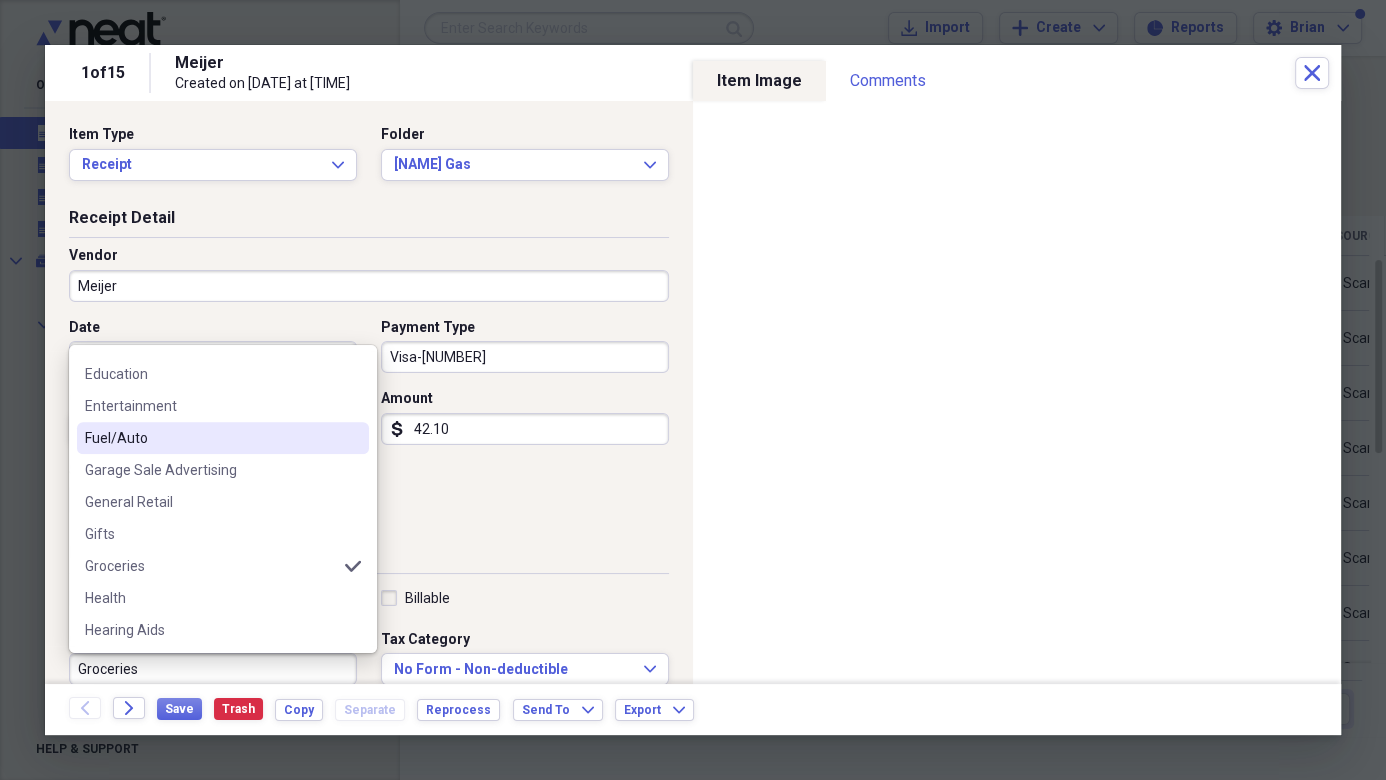 click on "Fuel/Auto" at bounding box center (211, 438) 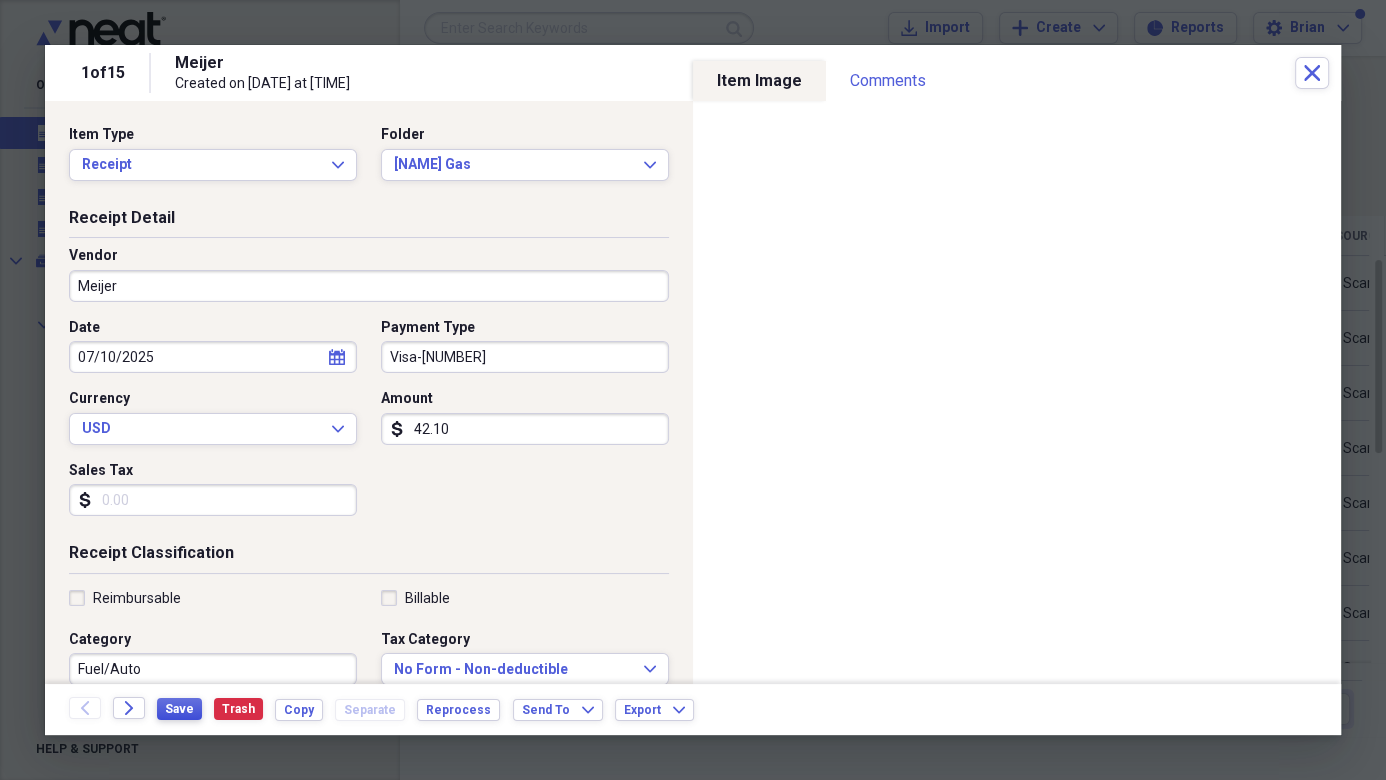 click on "Save" at bounding box center (179, 709) 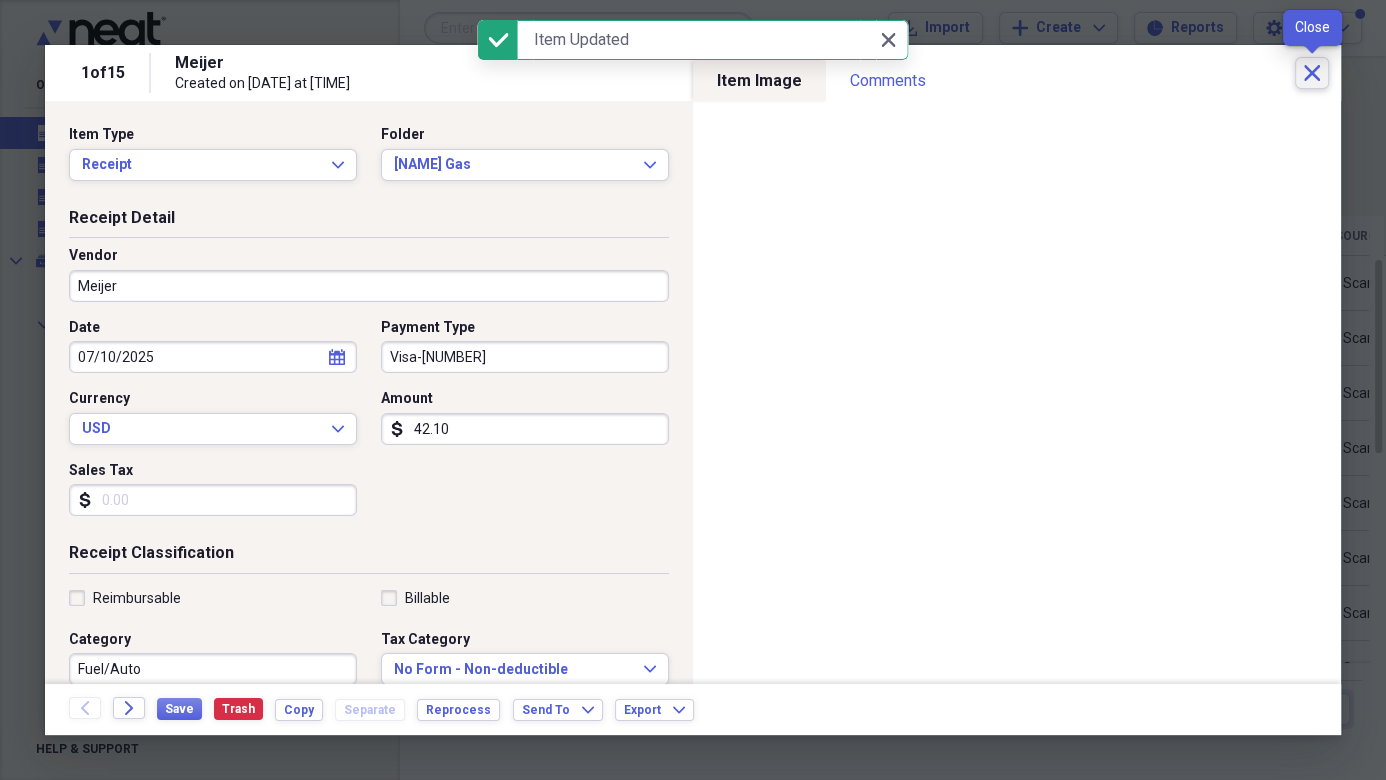 click 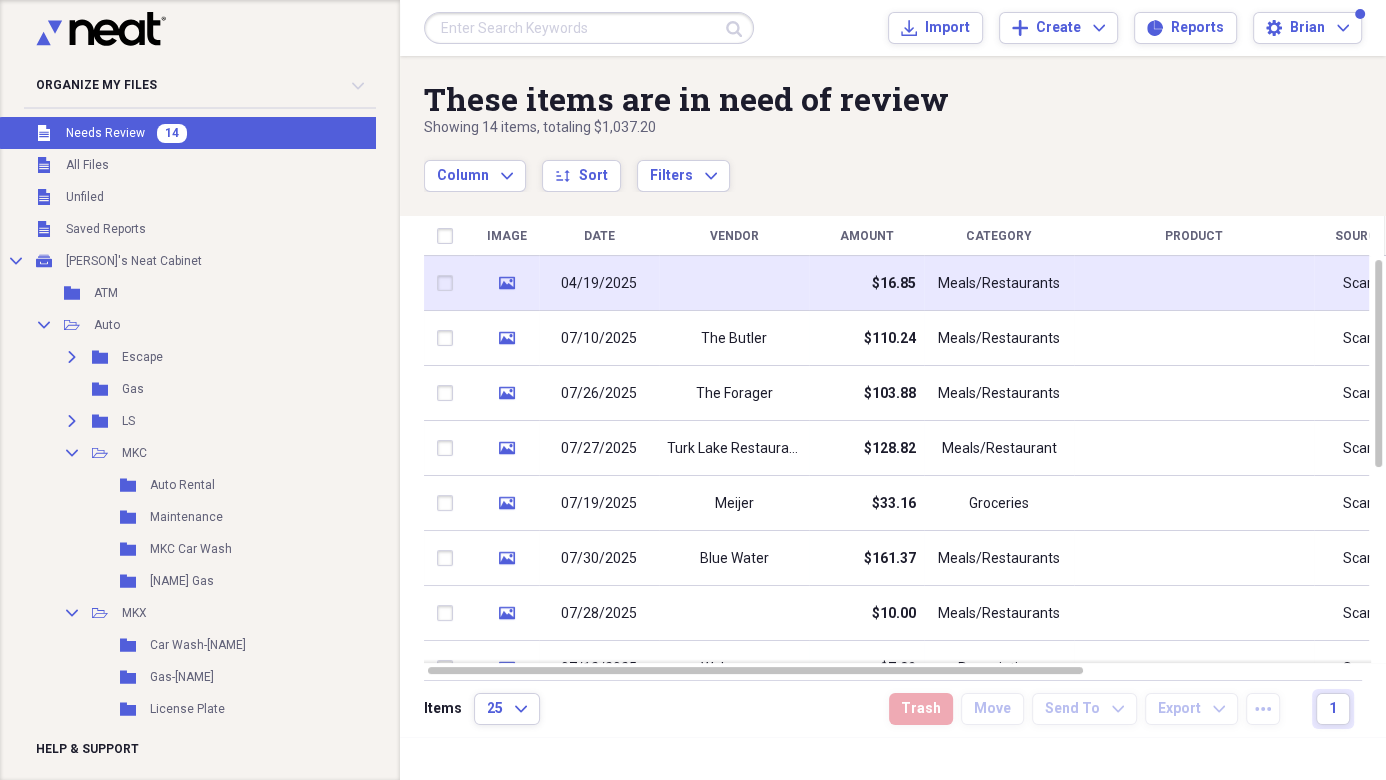 click at bounding box center (734, 283) 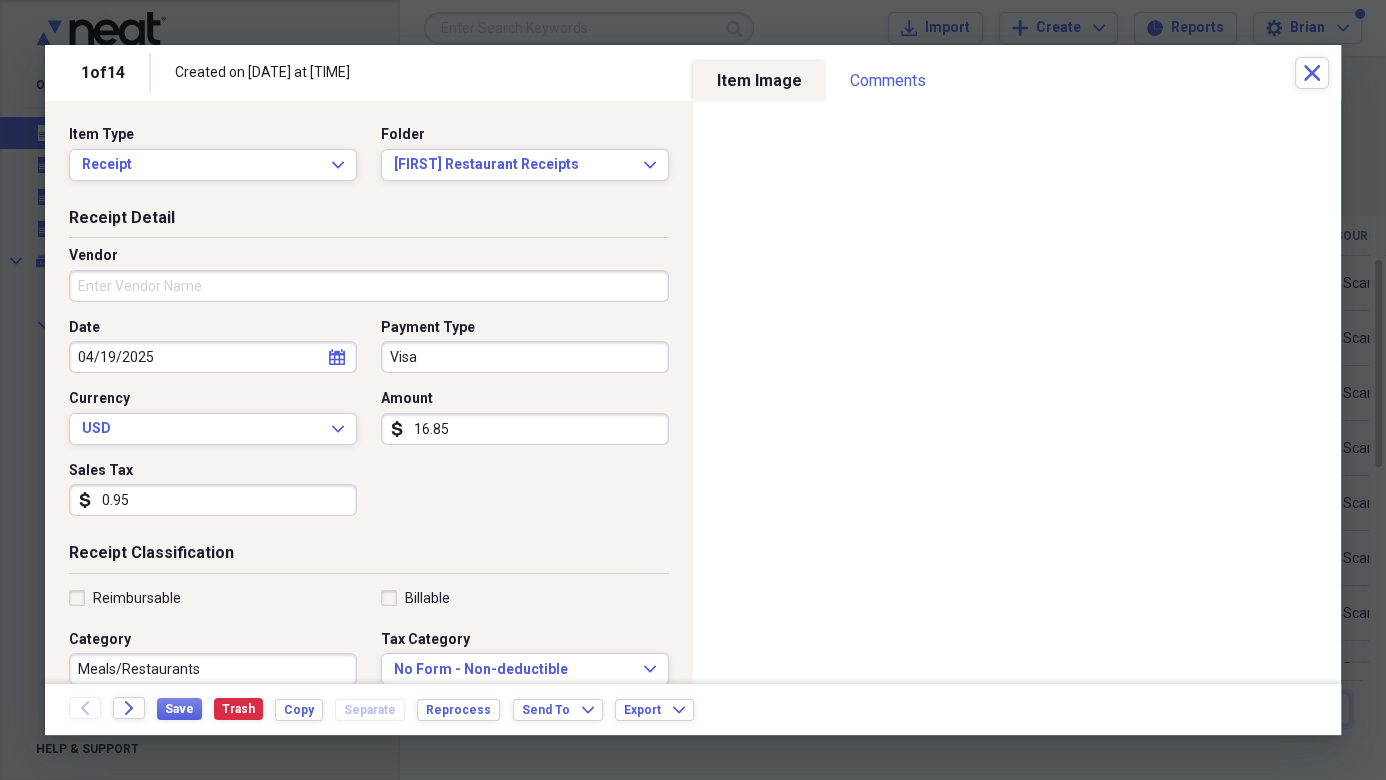 drag, startPoint x: 157, startPoint y: 284, endPoint x: 168, endPoint y: 285, distance: 11.045361 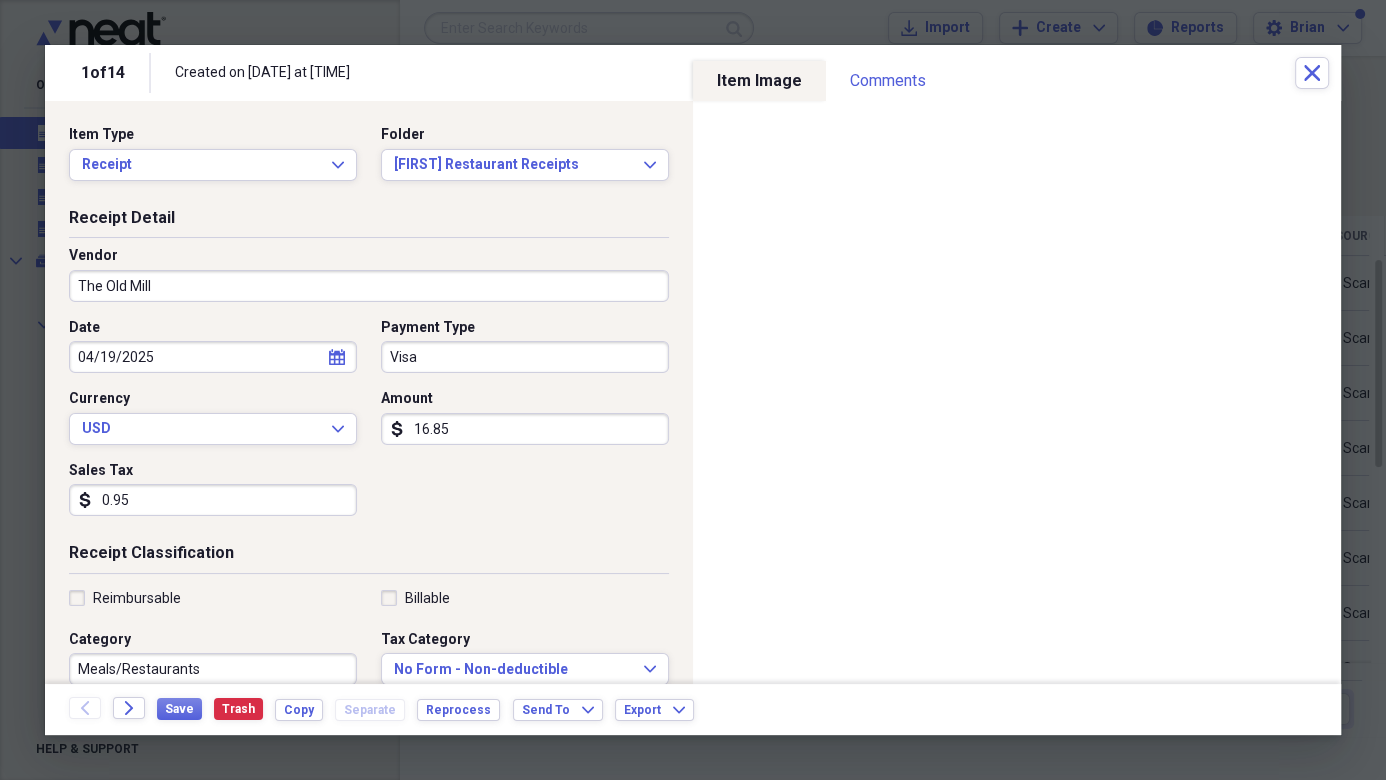 type on "The Old Mill" 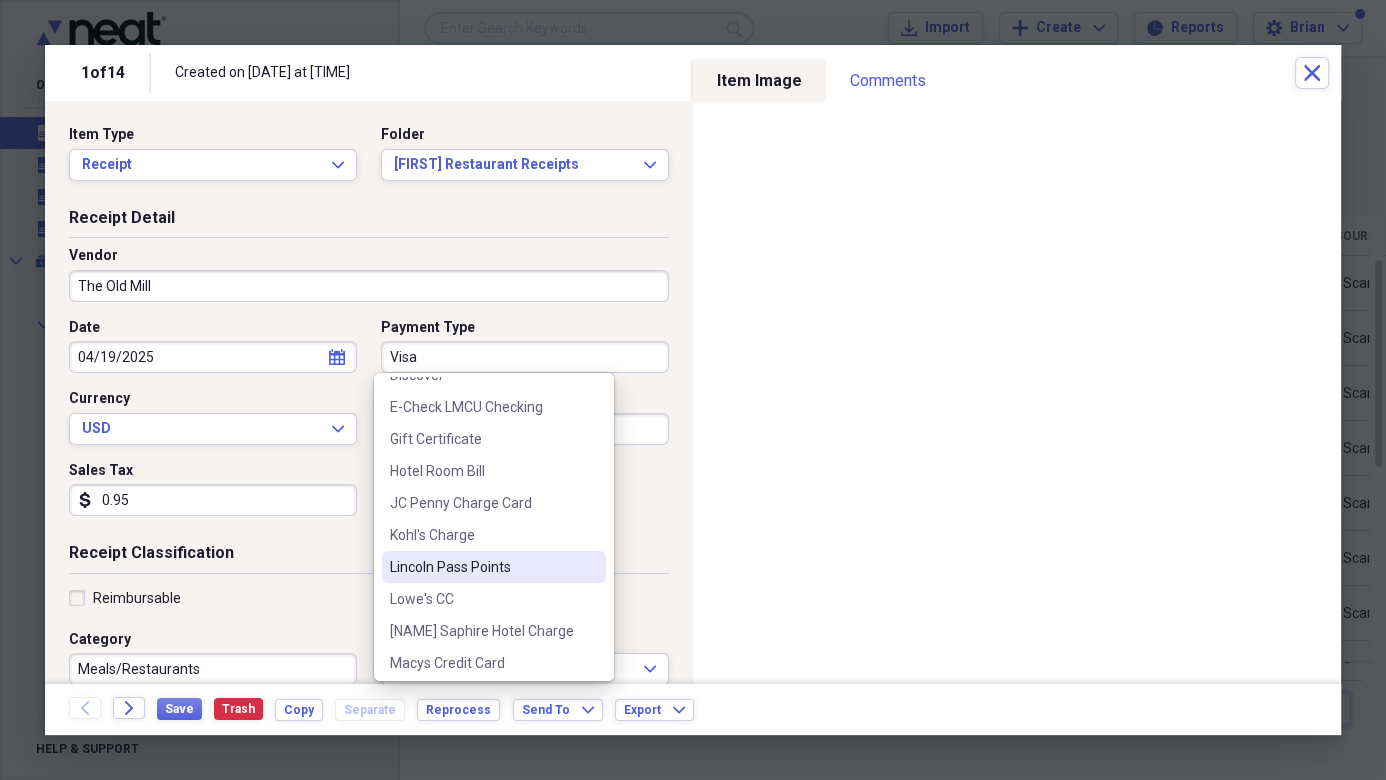 scroll, scrollTop: 1052, scrollLeft: 0, axis: vertical 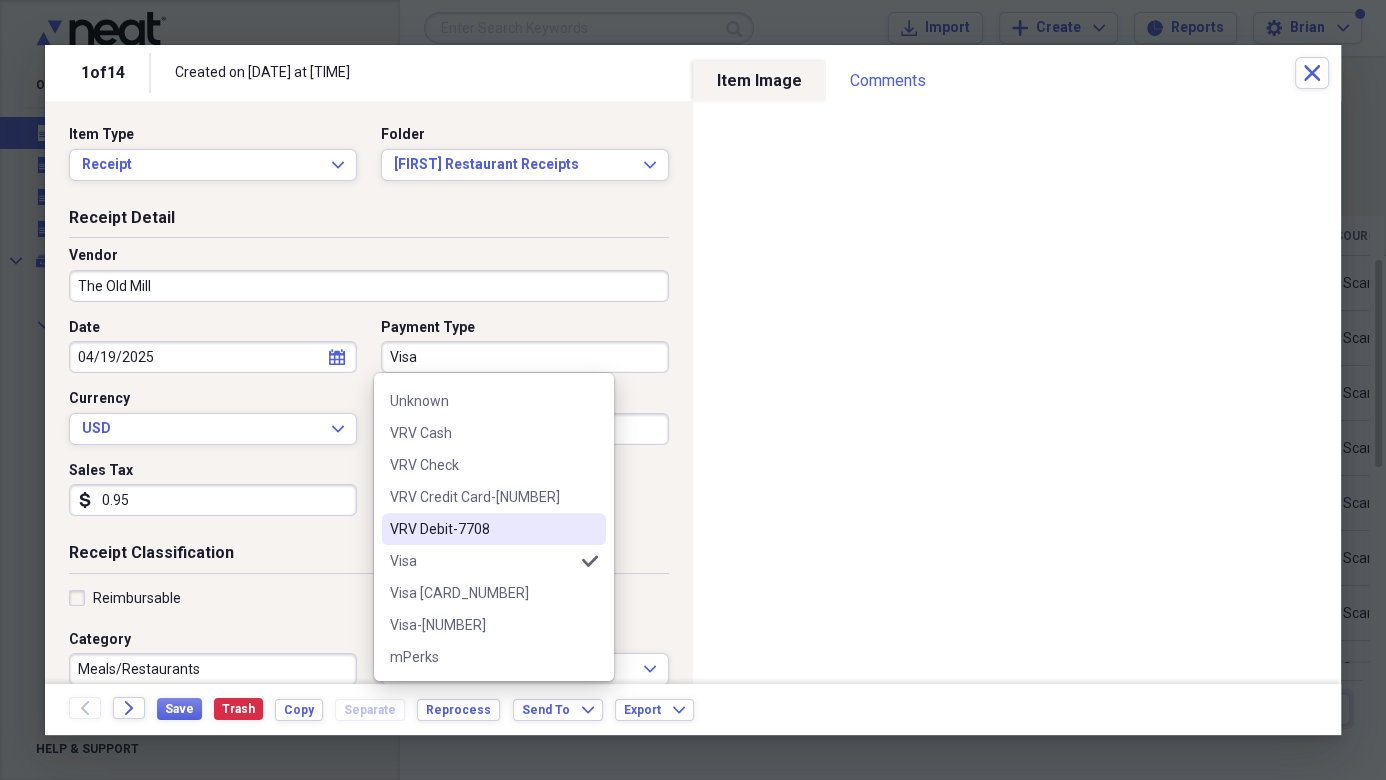 click on "VRV Debit-7708" at bounding box center [482, 529] 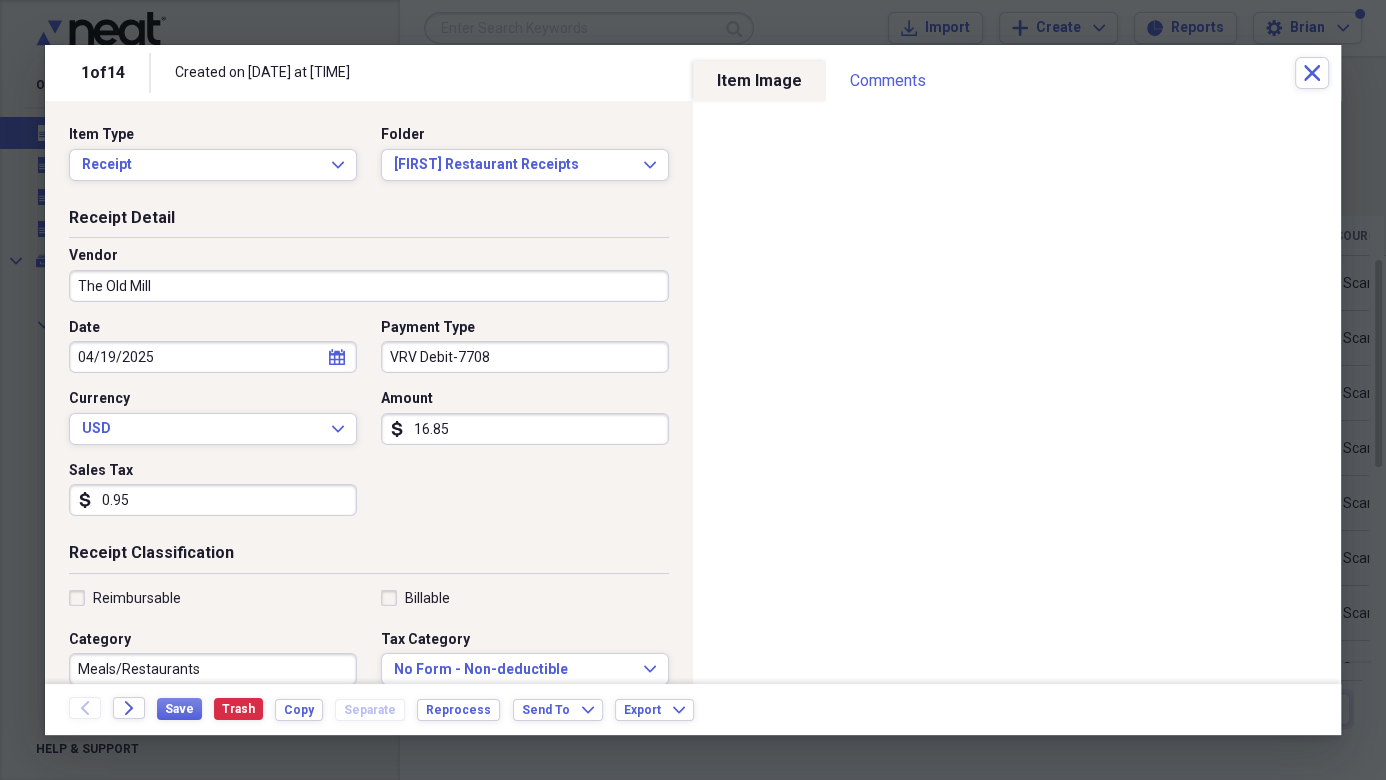 click on "16.85" at bounding box center [525, 429] 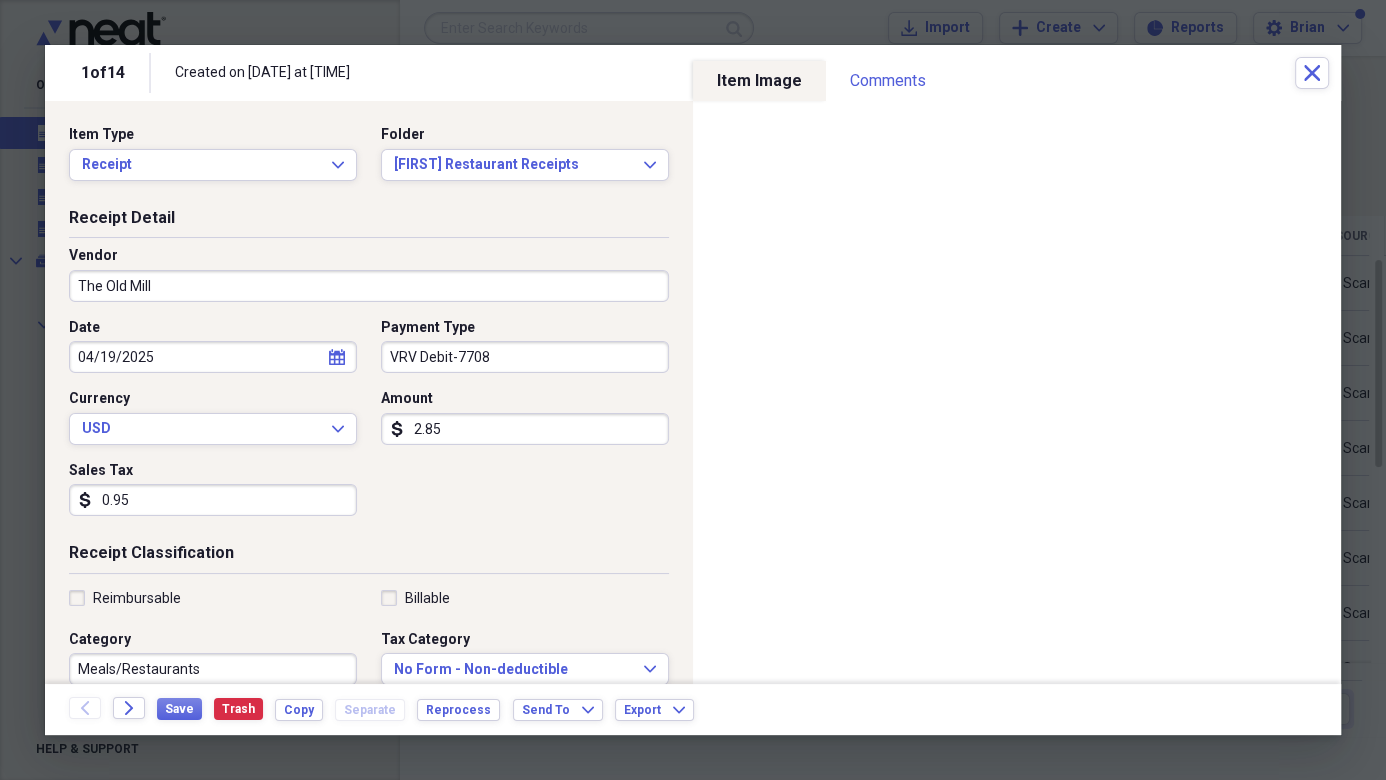 drag, startPoint x: 439, startPoint y: 431, endPoint x: 394, endPoint y: 426, distance: 45.276924 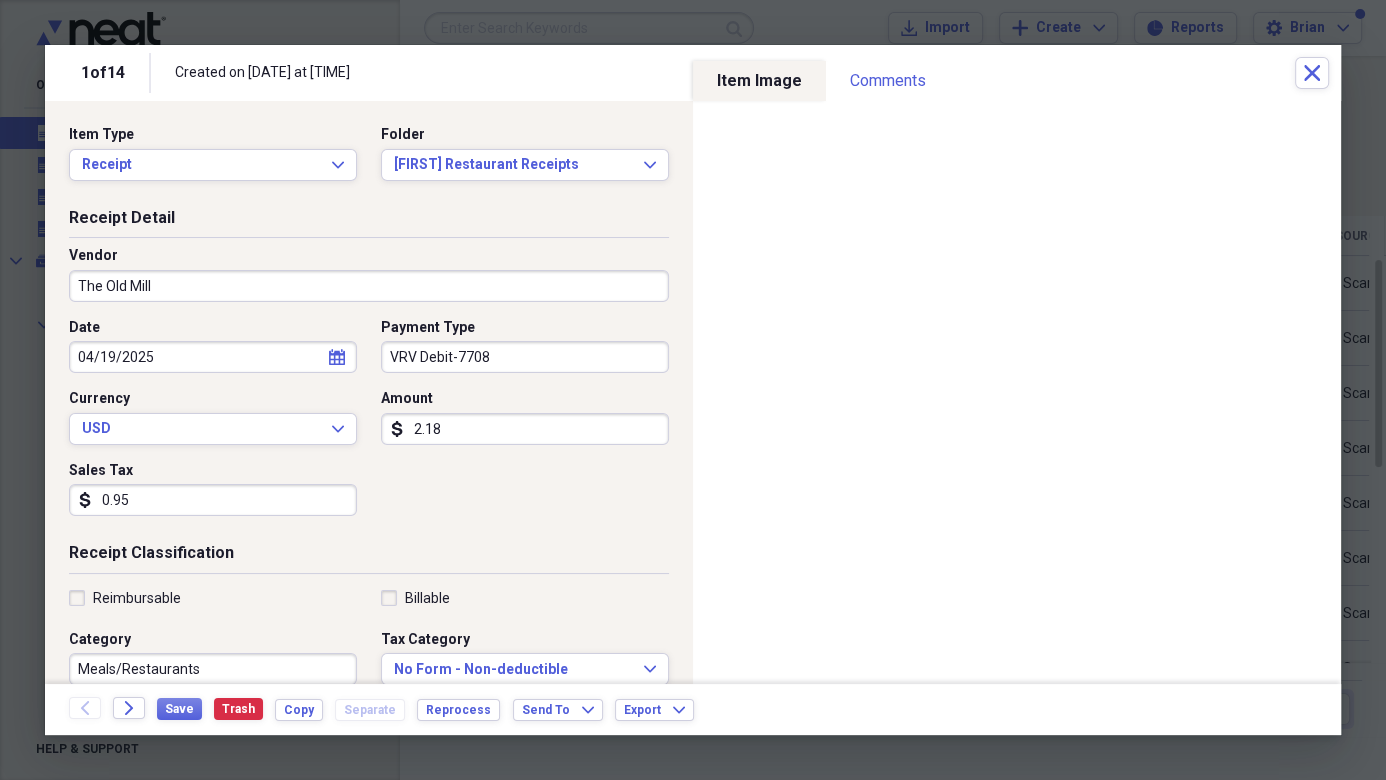type on "21.85" 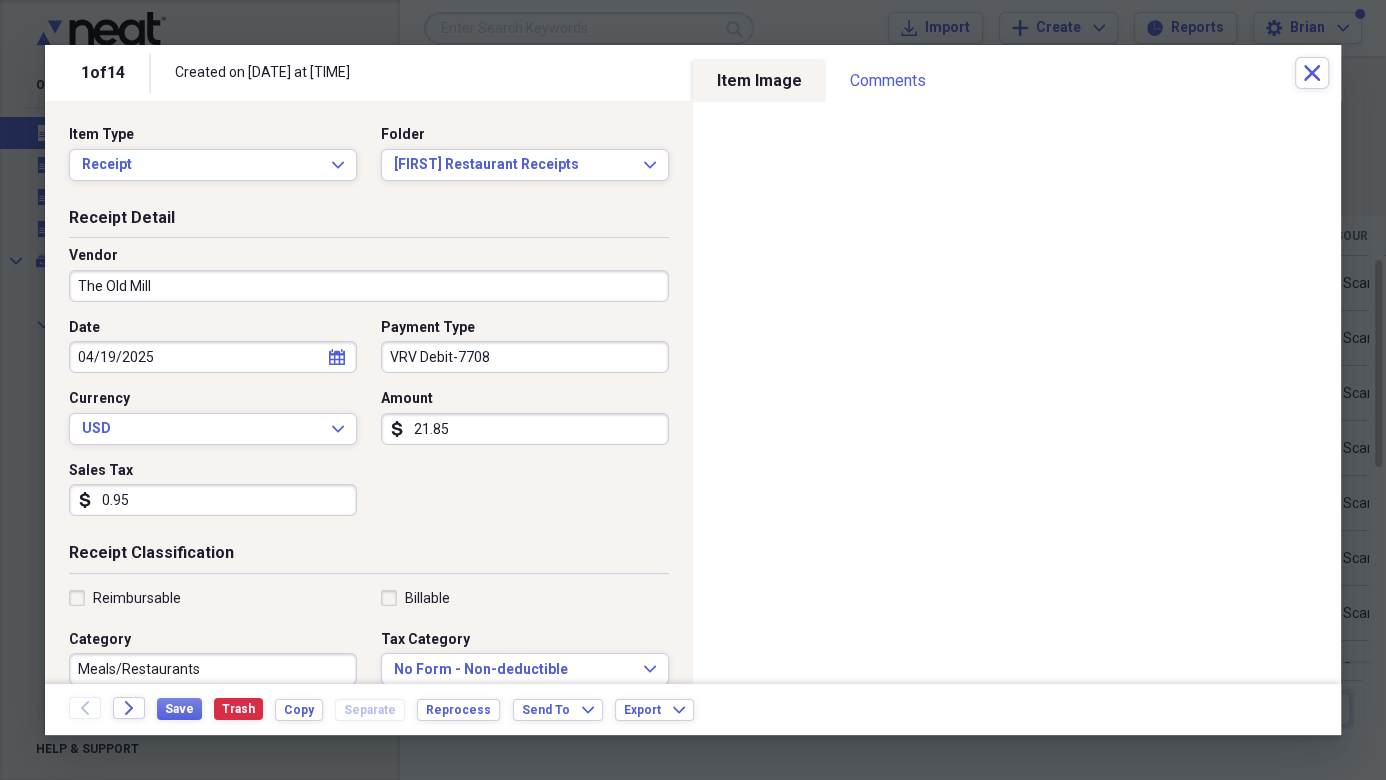 click on "Date [DATE] calendar Calendar Payment Type VRV Debit-[NUMBER] Currency USD Expand Amount [CURRENCY] [AMOUNT] Sales Tax [CURRENCY] [AMOUNT]" at bounding box center [369, 425] 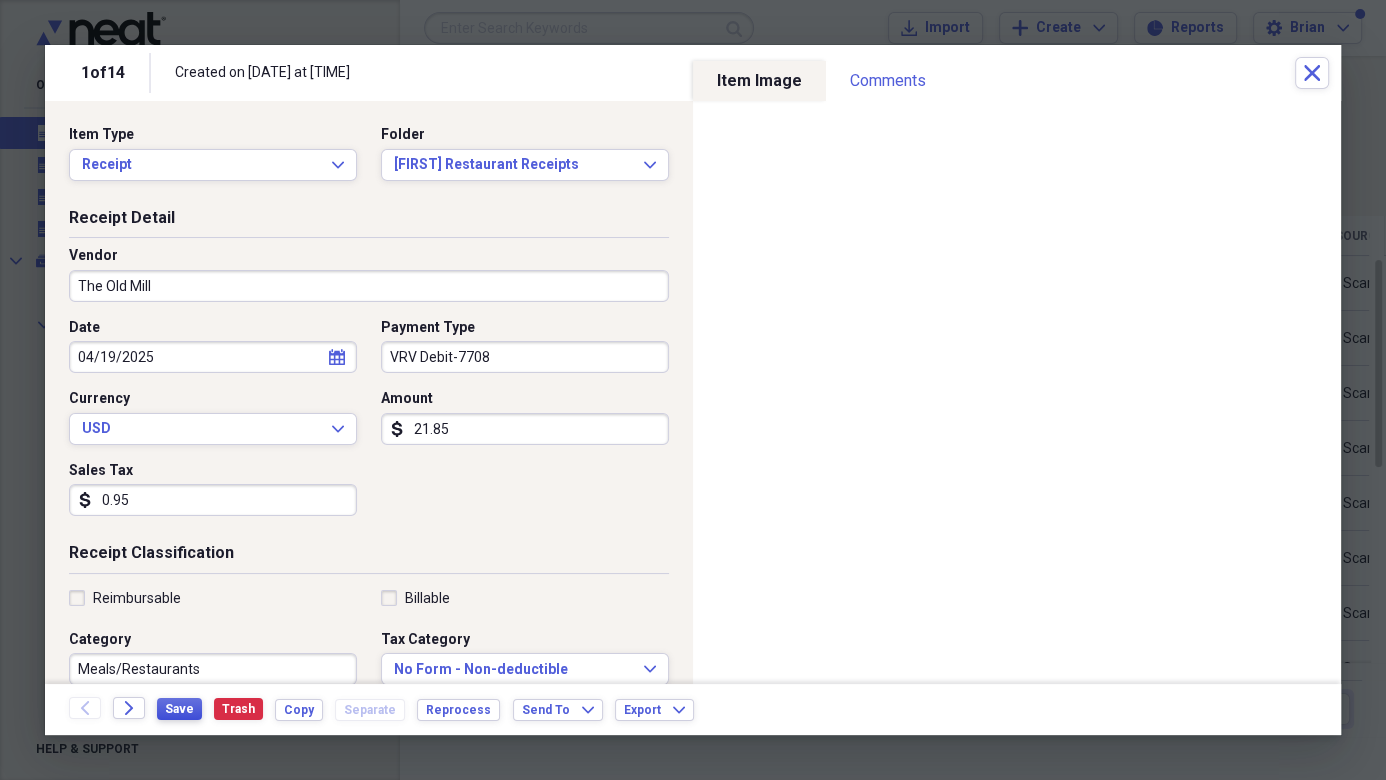 click on "Save" at bounding box center [179, 709] 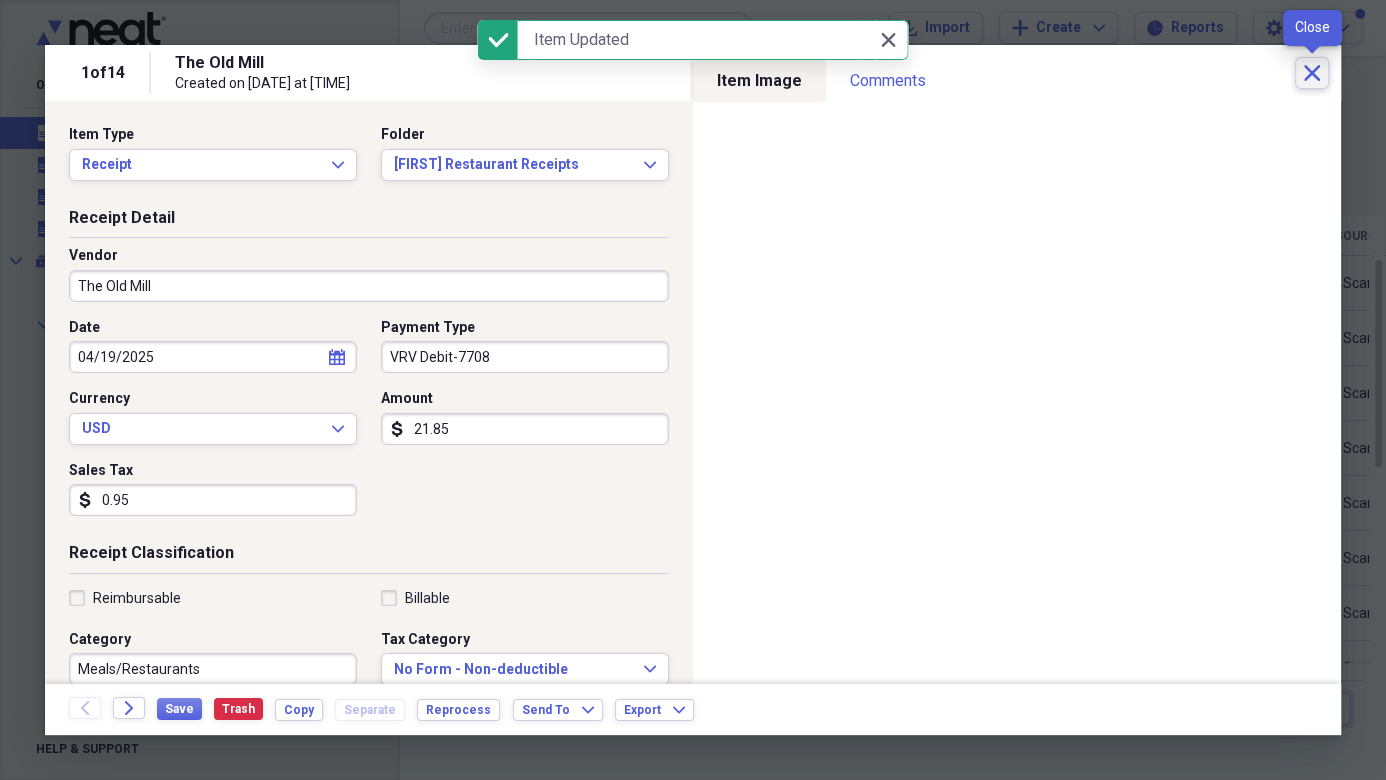 click 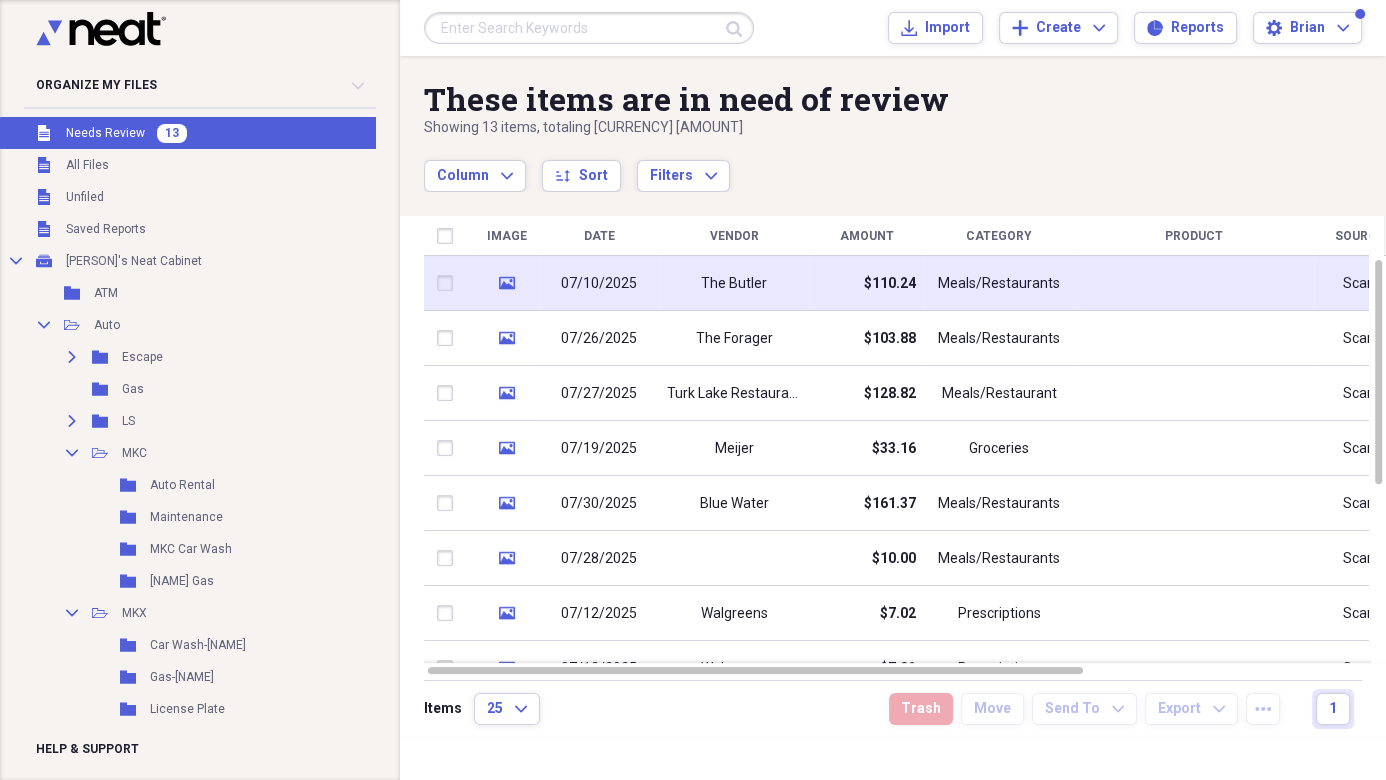 click on "The Butler" at bounding box center [734, 284] 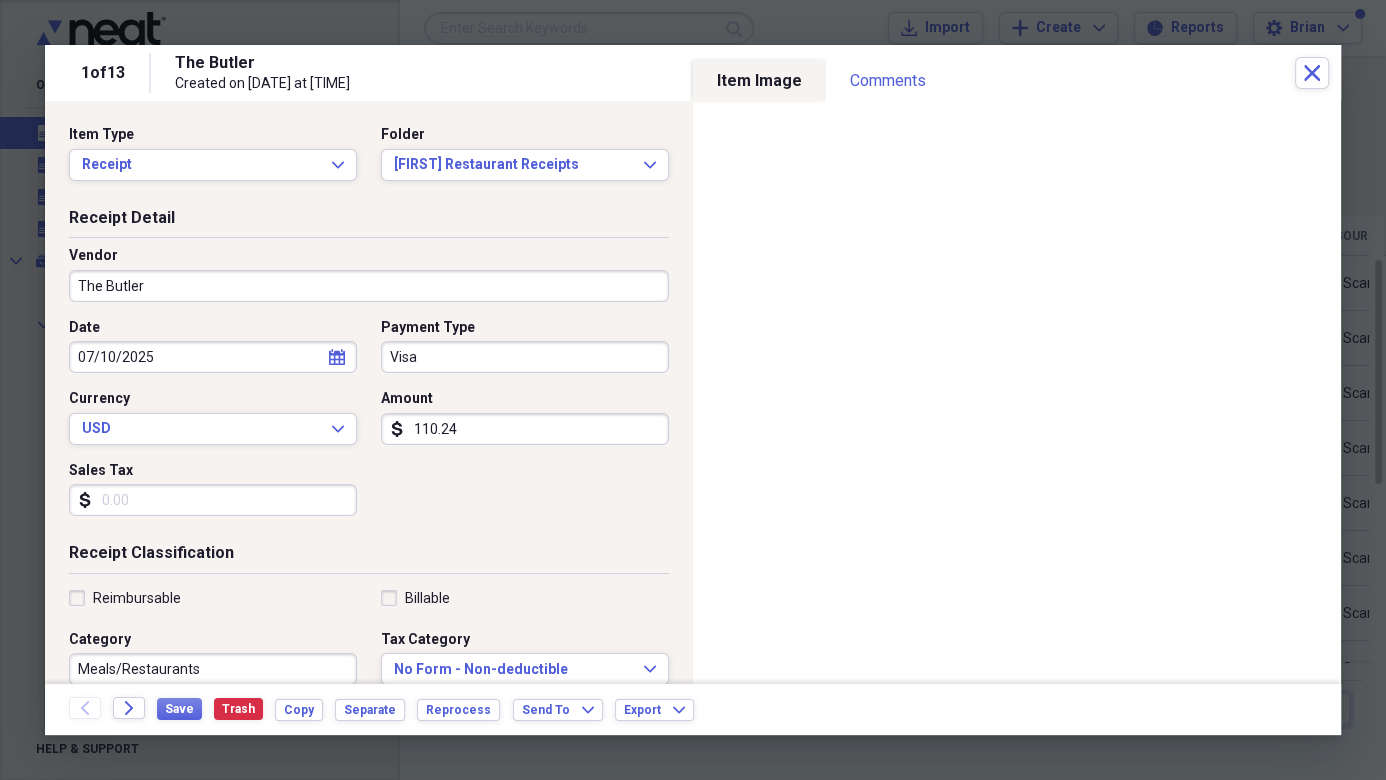 click on "Visa" at bounding box center (525, 357) 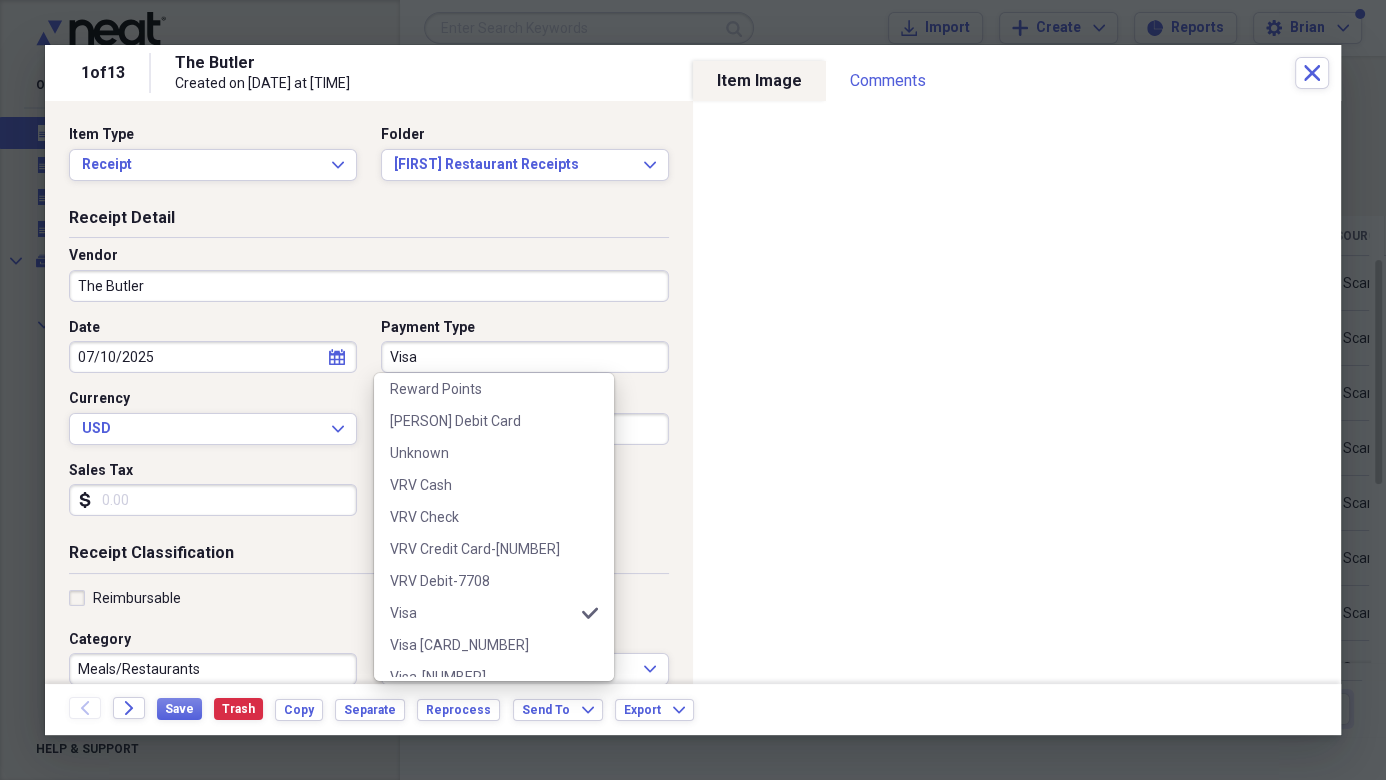 scroll, scrollTop: 1052, scrollLeft: 0, axis: vertical 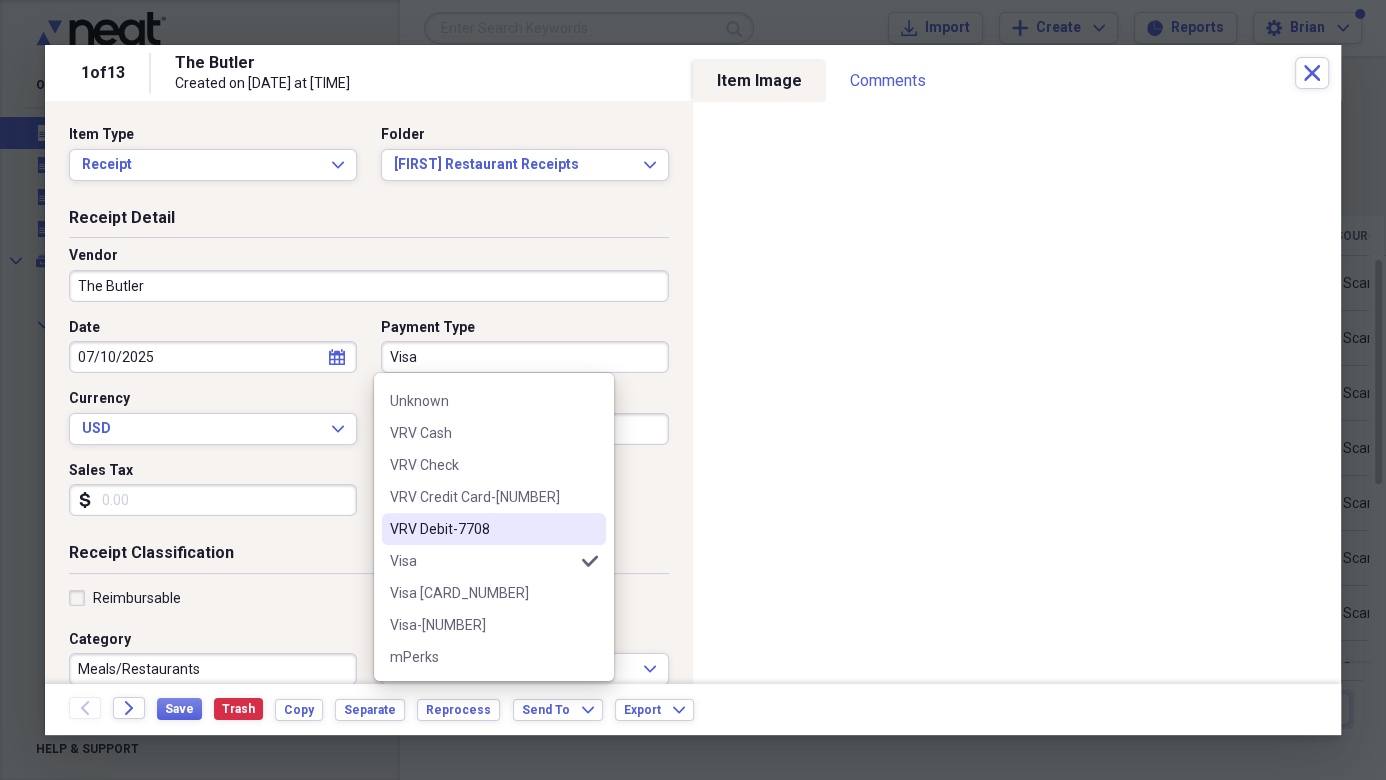 click on "VRV Debit-7708" at bounding box center [482, 529] 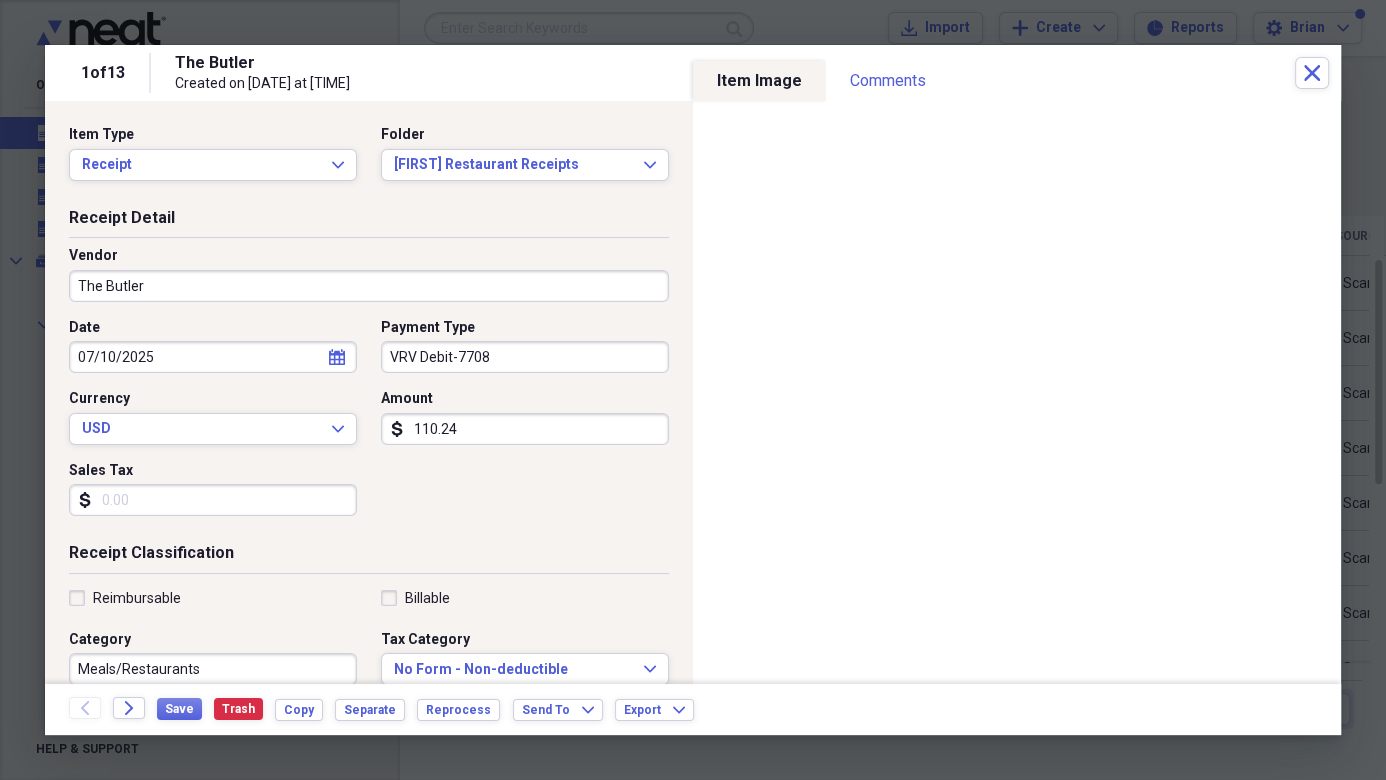 drag, startPoint x: 497, startPoint y: 430, endPoint x: 440, endPoint y: 420, distance: 57.870544 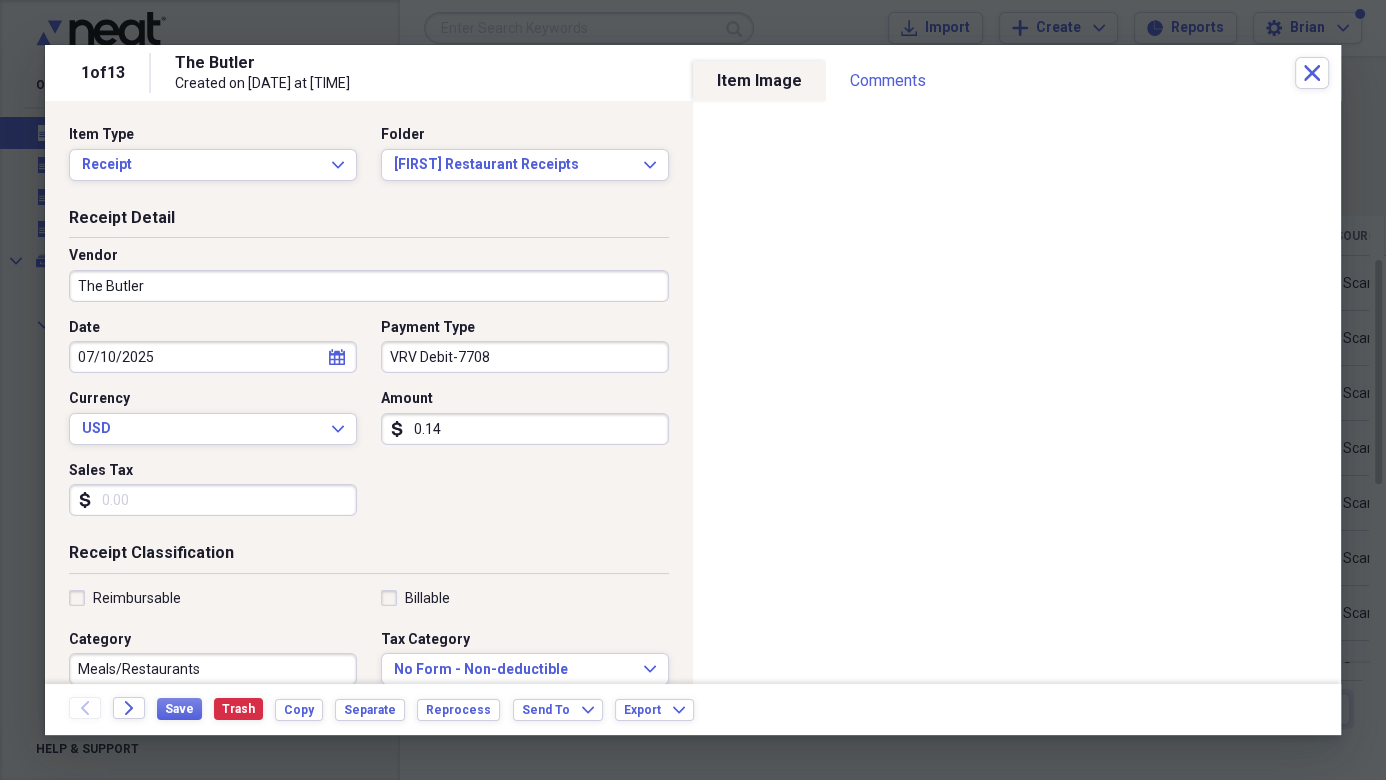 type on "0.01" 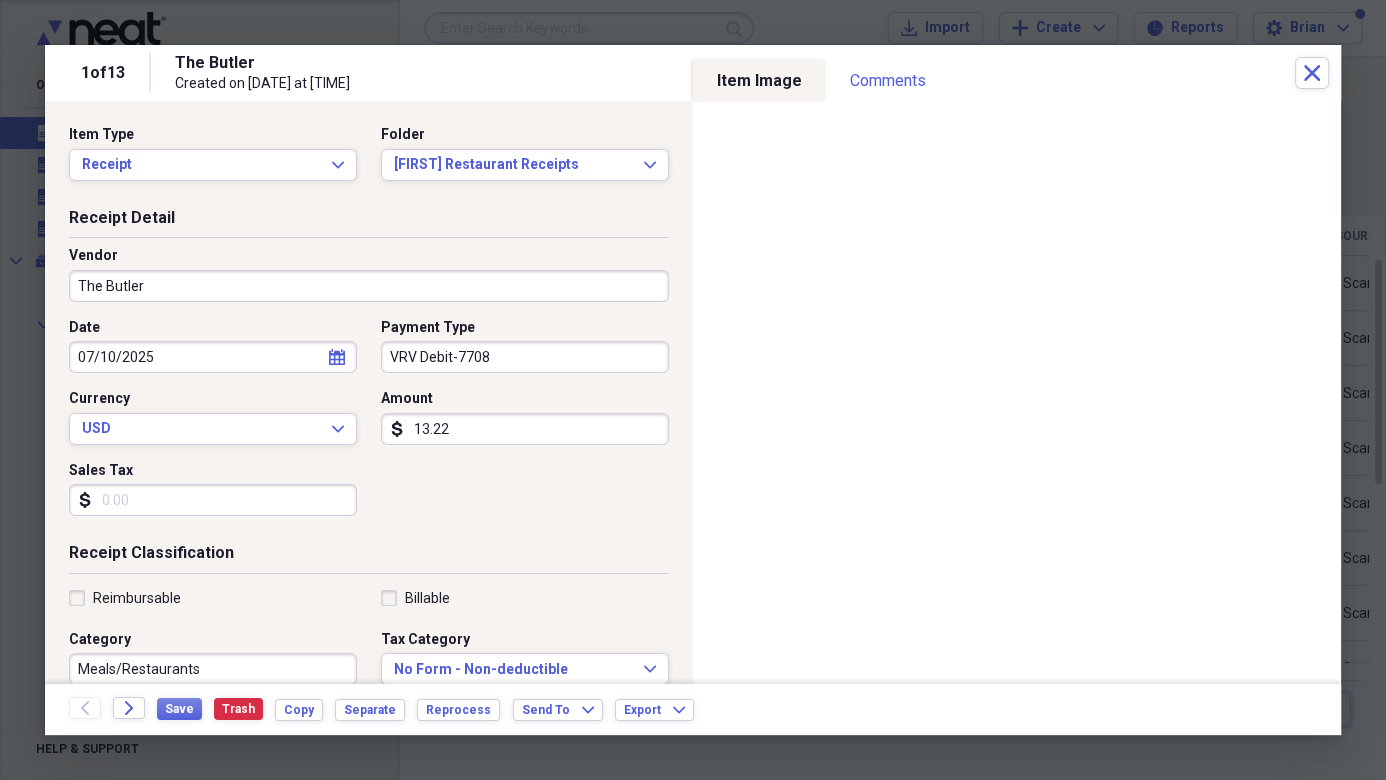 type on "132.24" 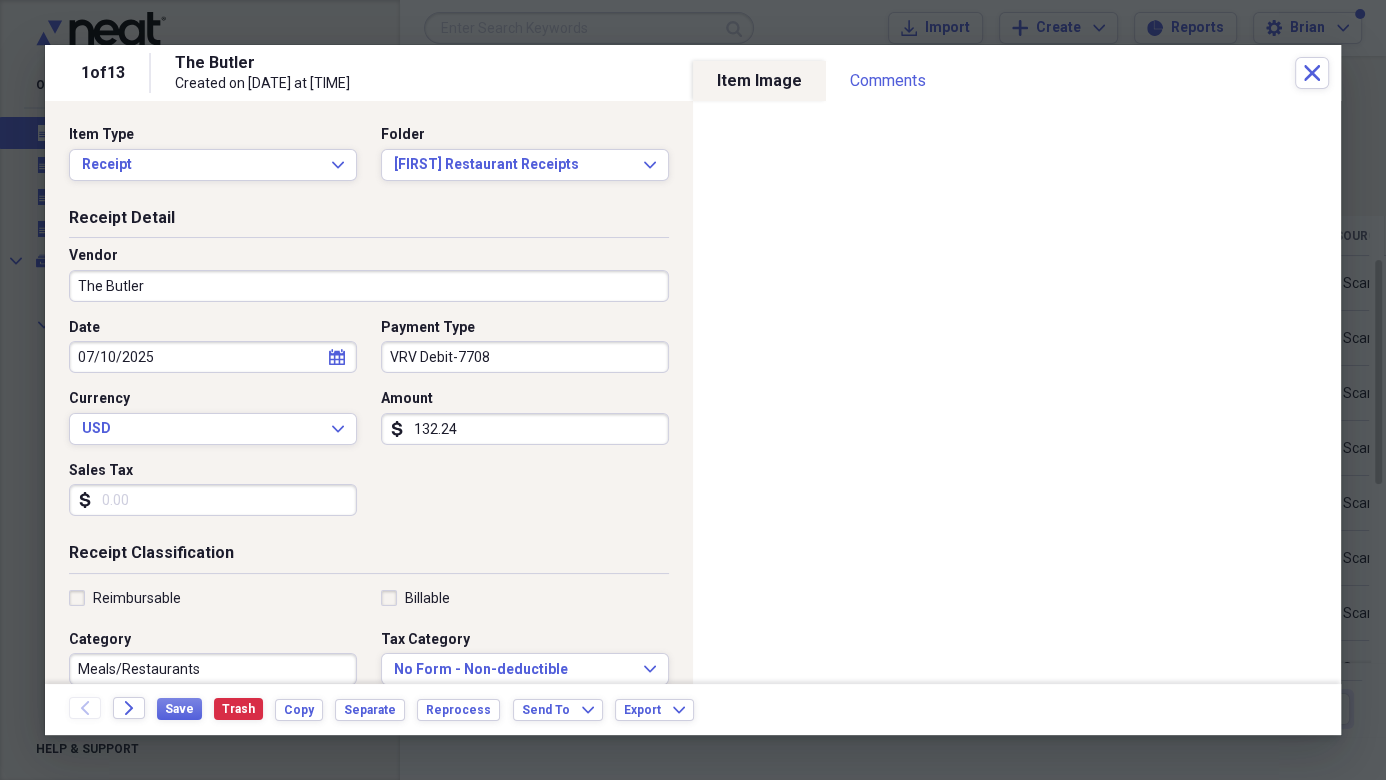 click on "Sales Tax" at bounding box center [213, 500] 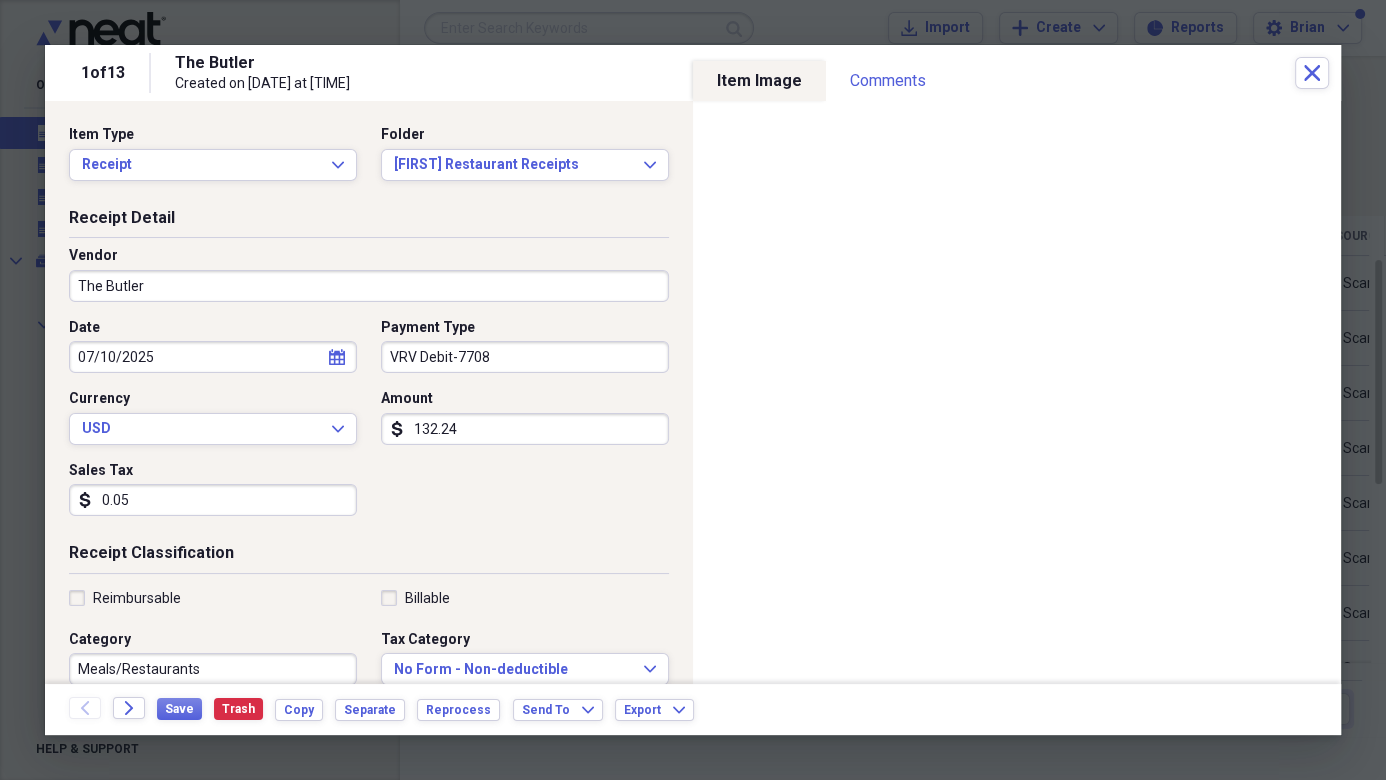 type on "0.05" 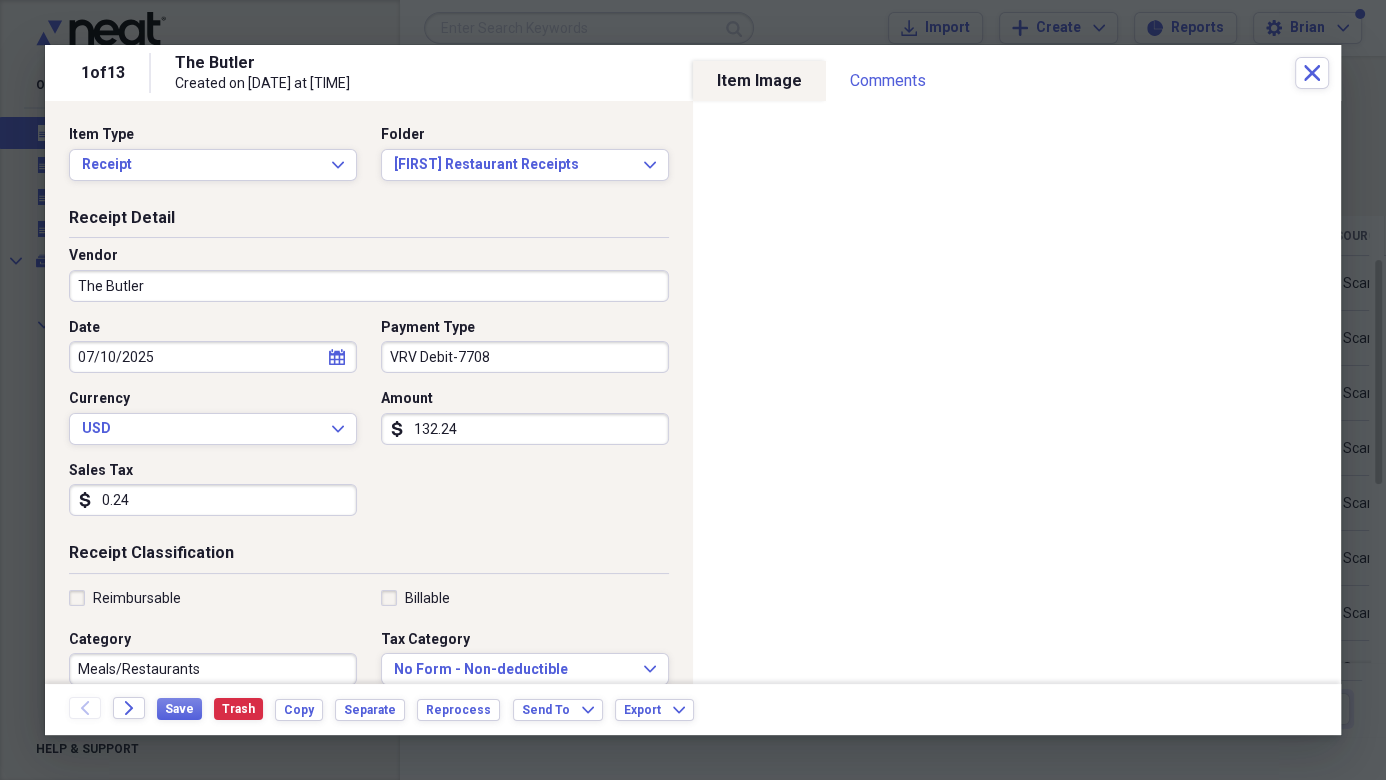 type on "0.02" 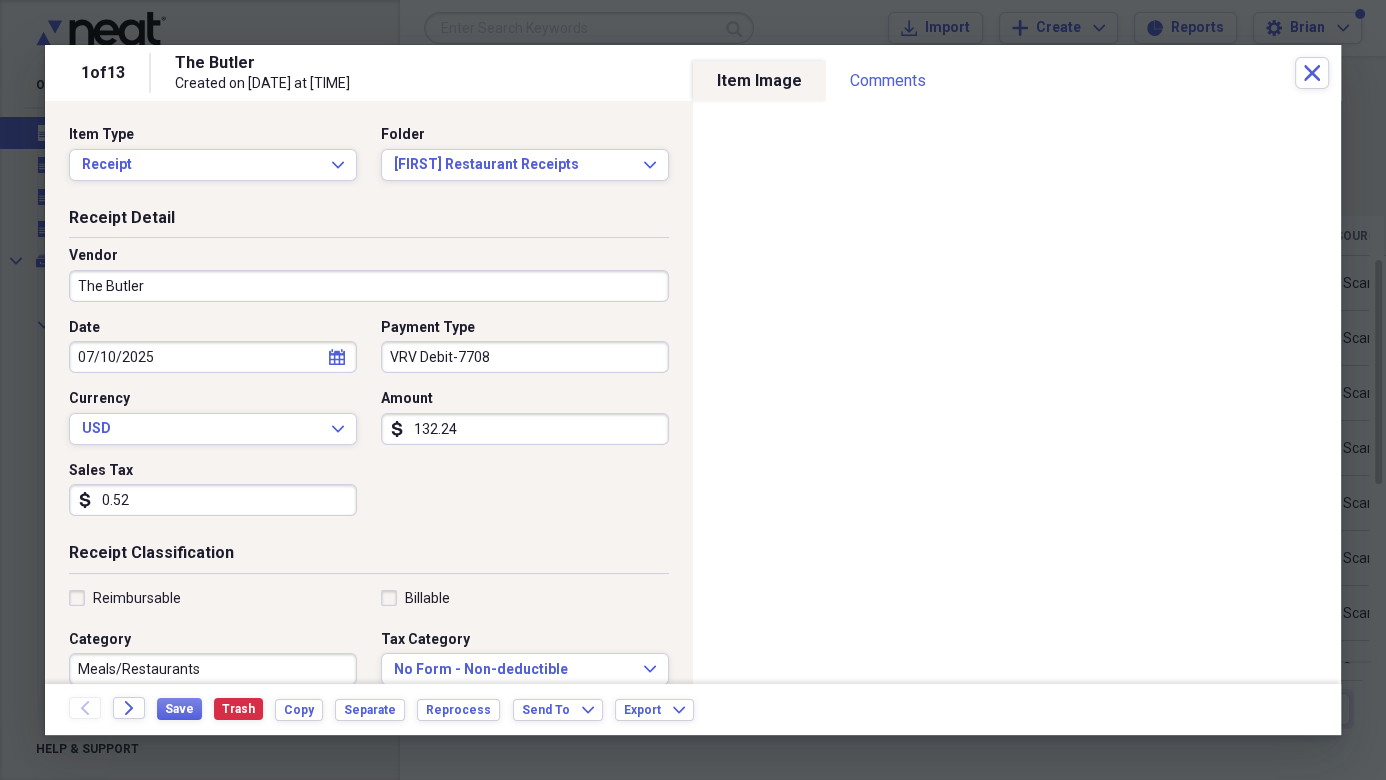 type on "5.24" 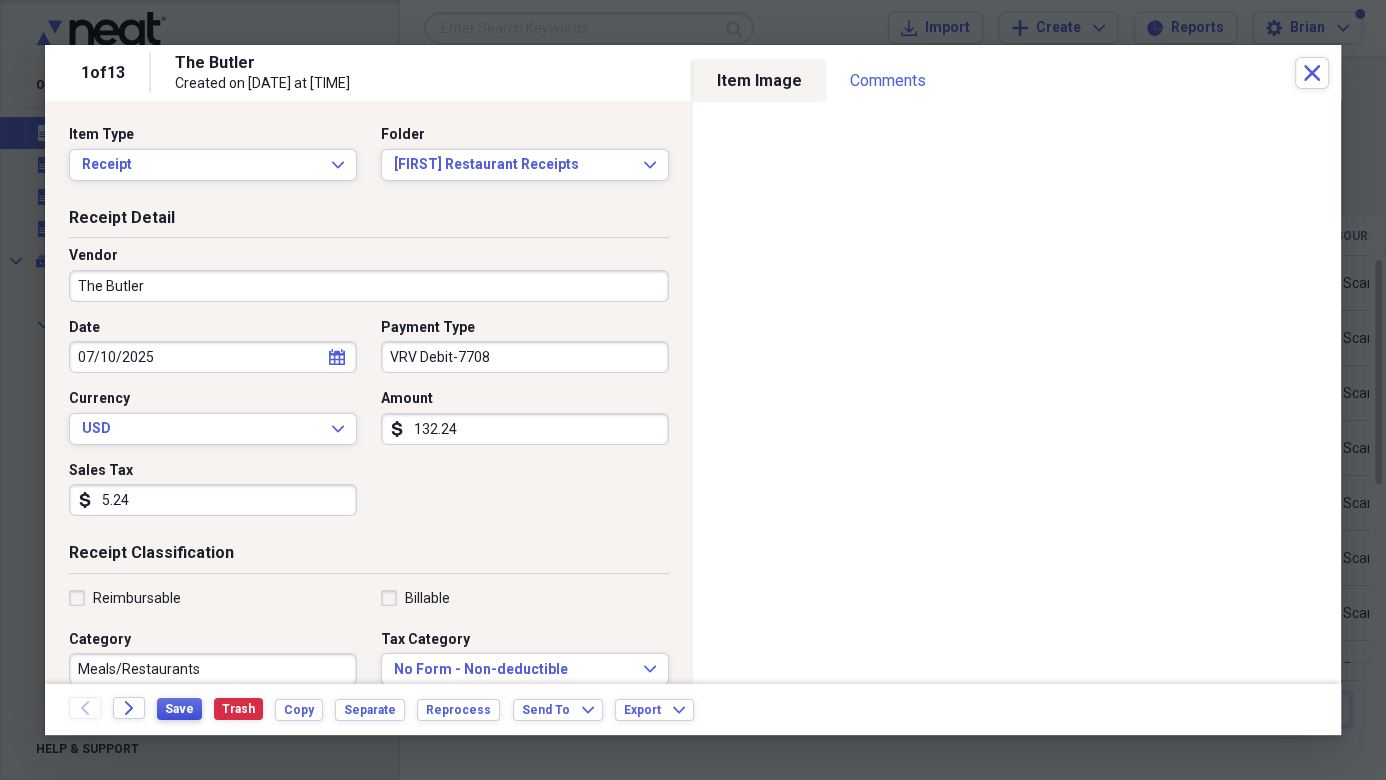 click on "Save" at bounding box center [179, 709] 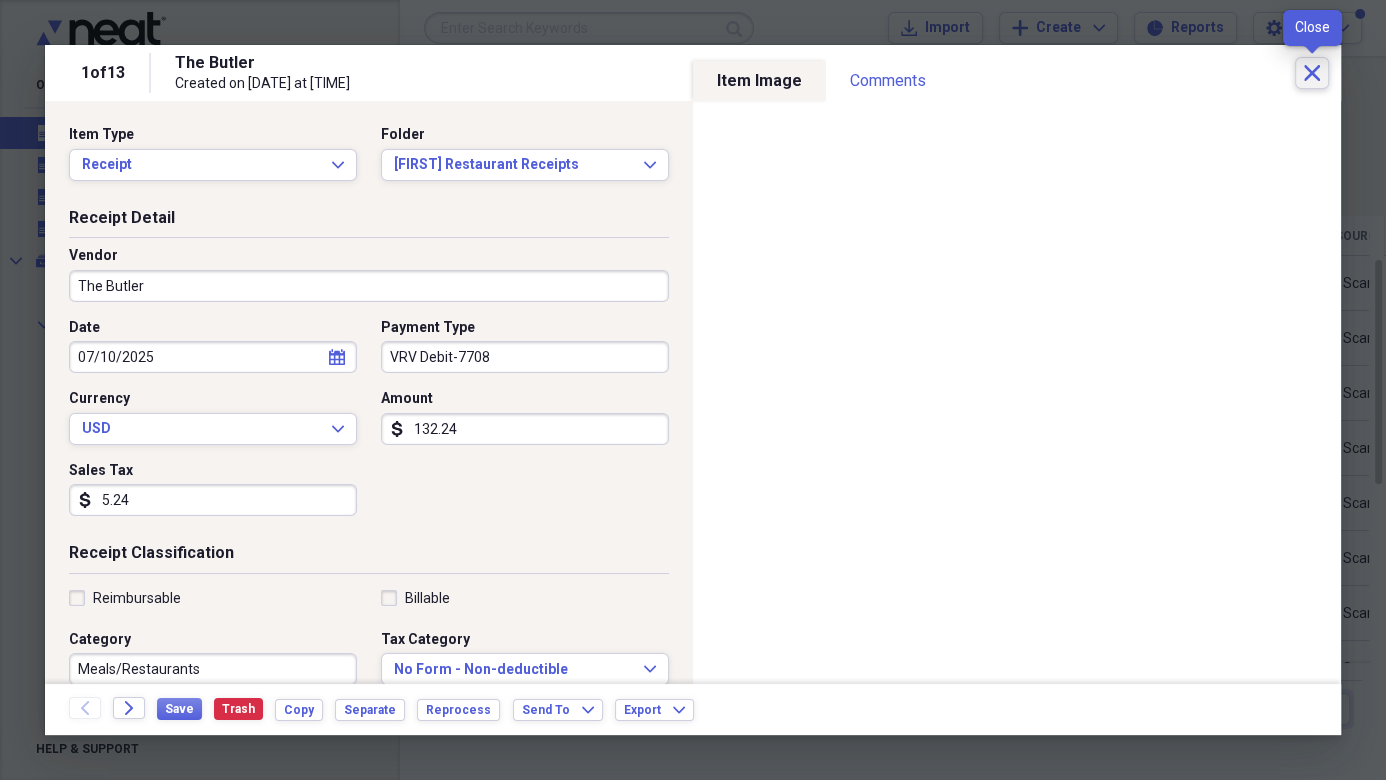 click on "Close" 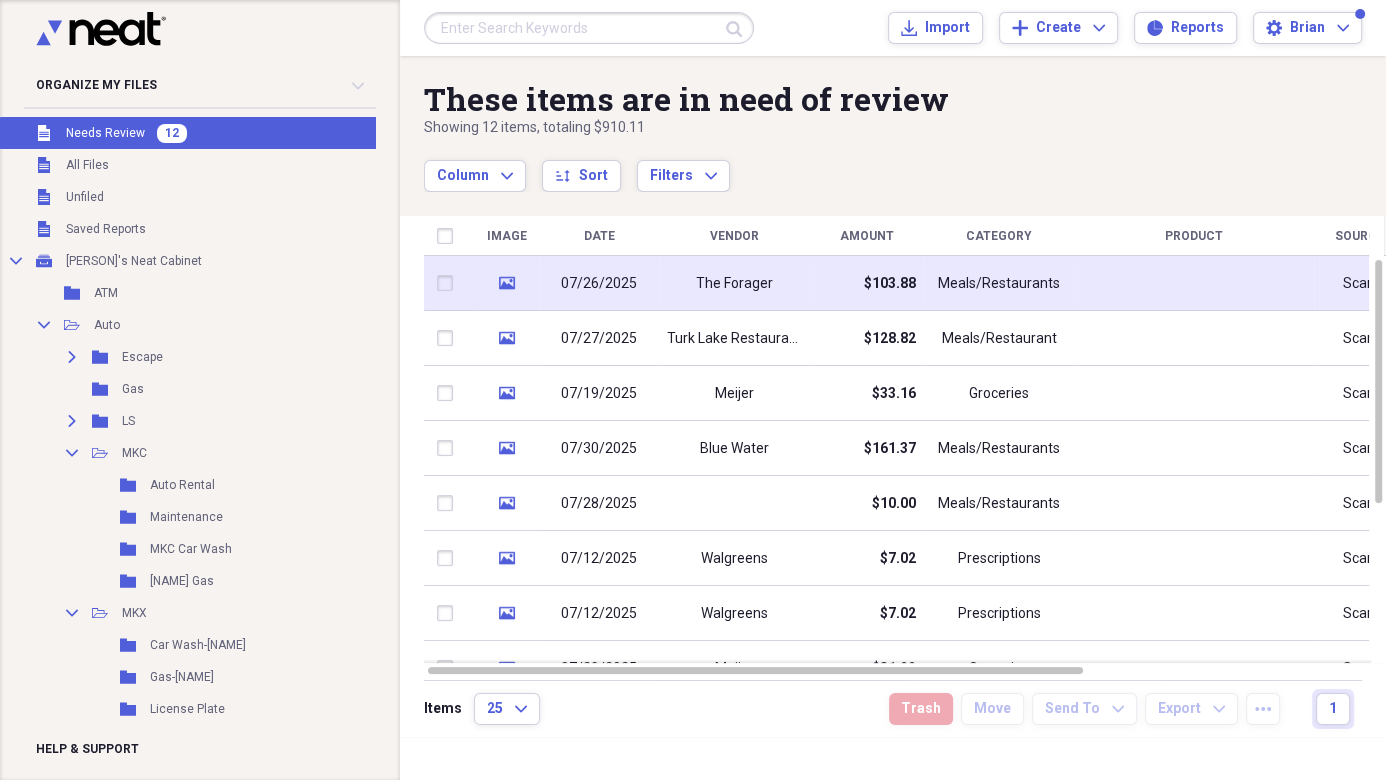 click on "The Forager" at bounding box center (734, 284) 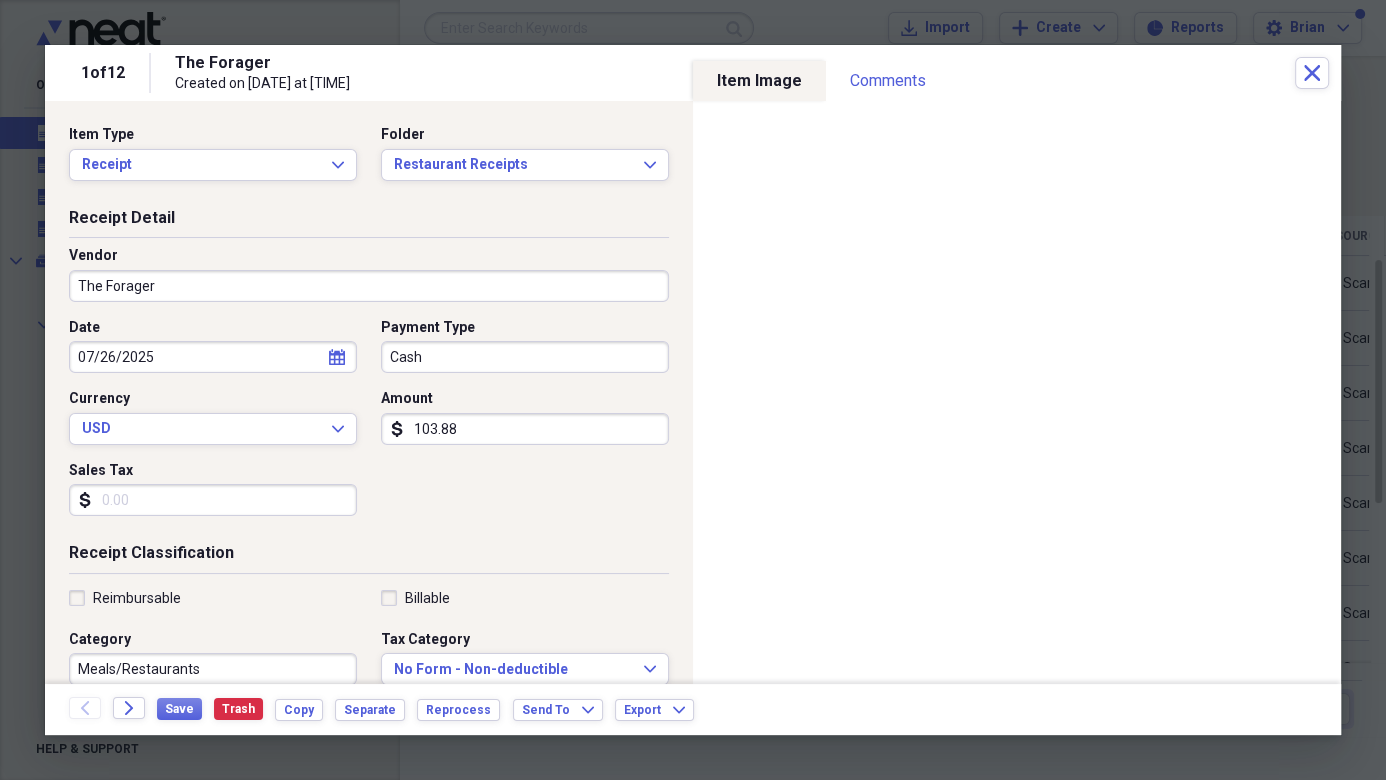 click on "Cash" at bounding box center (525, 357) 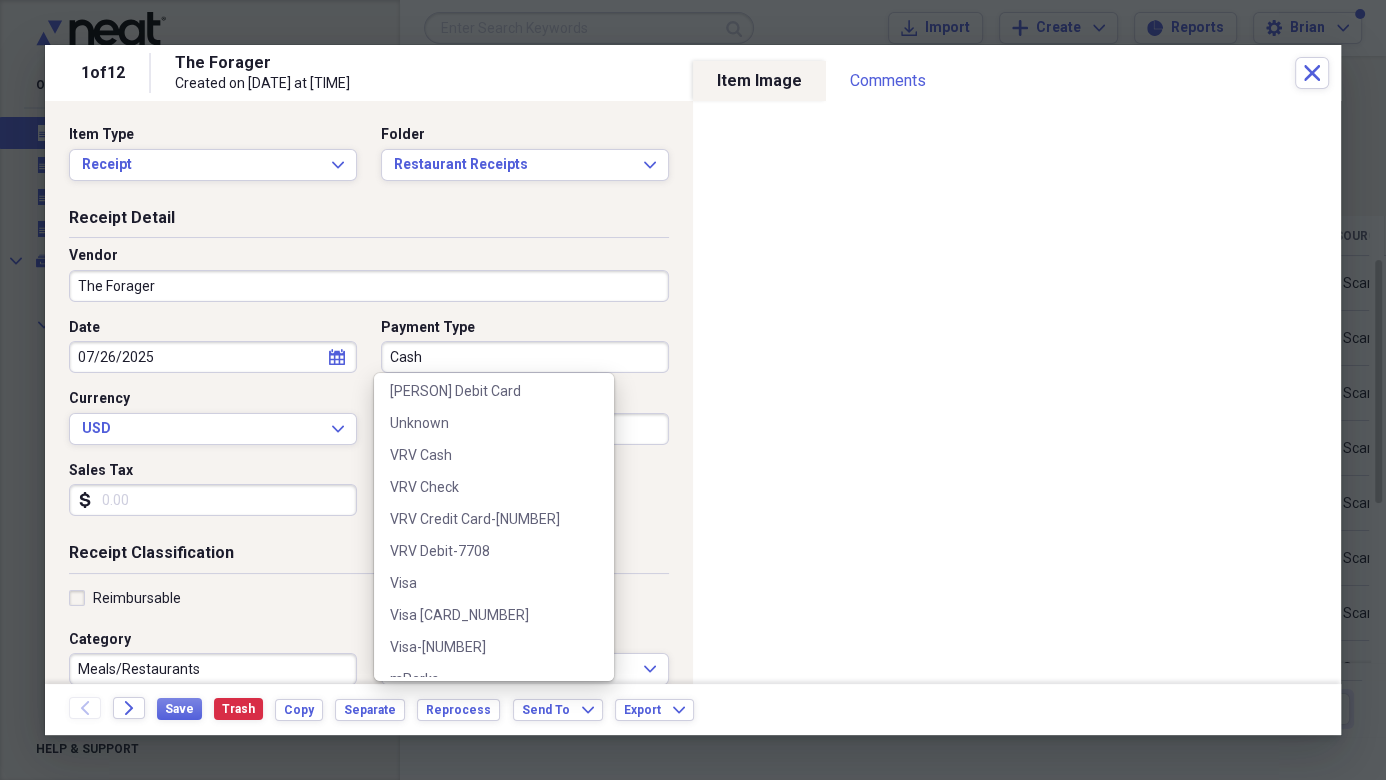 scroll, scrollTop: 1043, scrollLeft: 0, axis: vertical 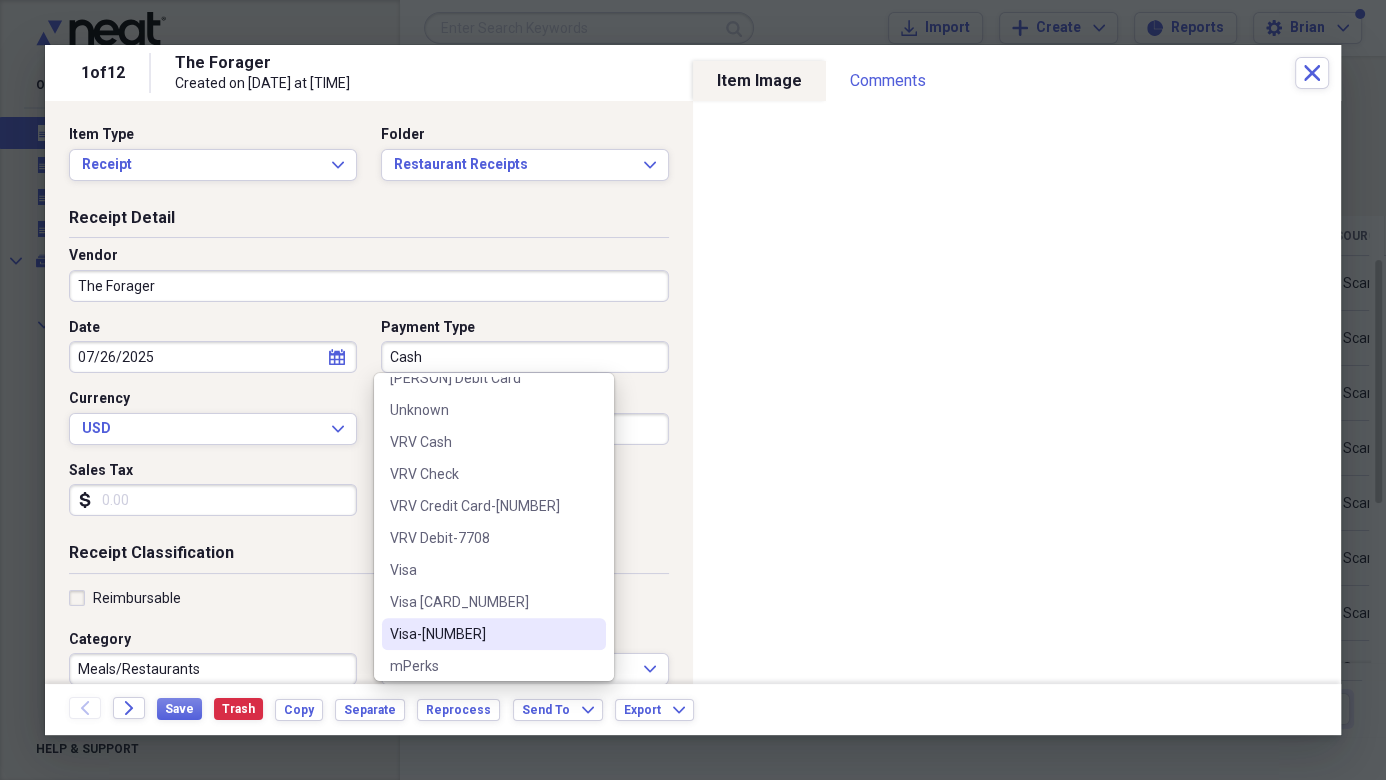 click on "Visa-[NUMBER]" at bounding box center (482, 634) 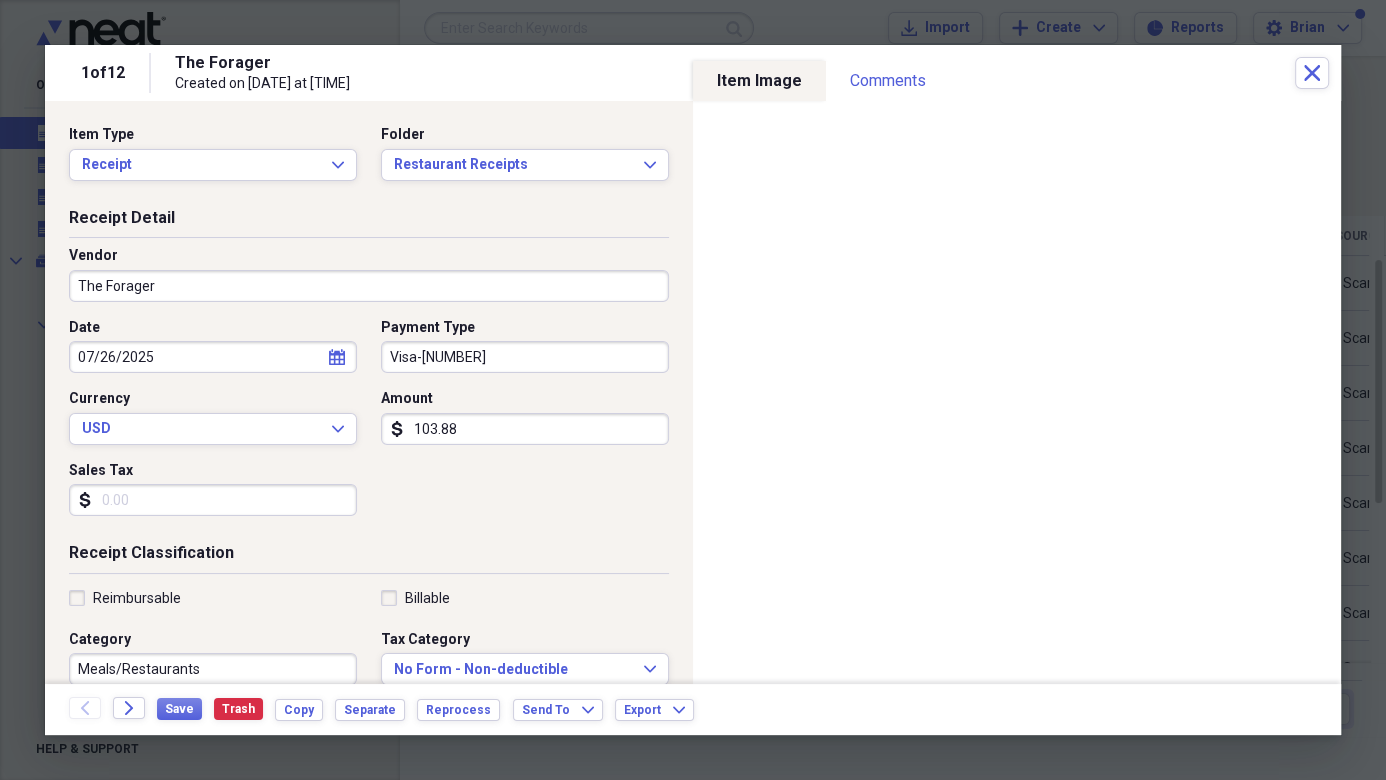 click on "103.88" at bounding box center (525, 429) 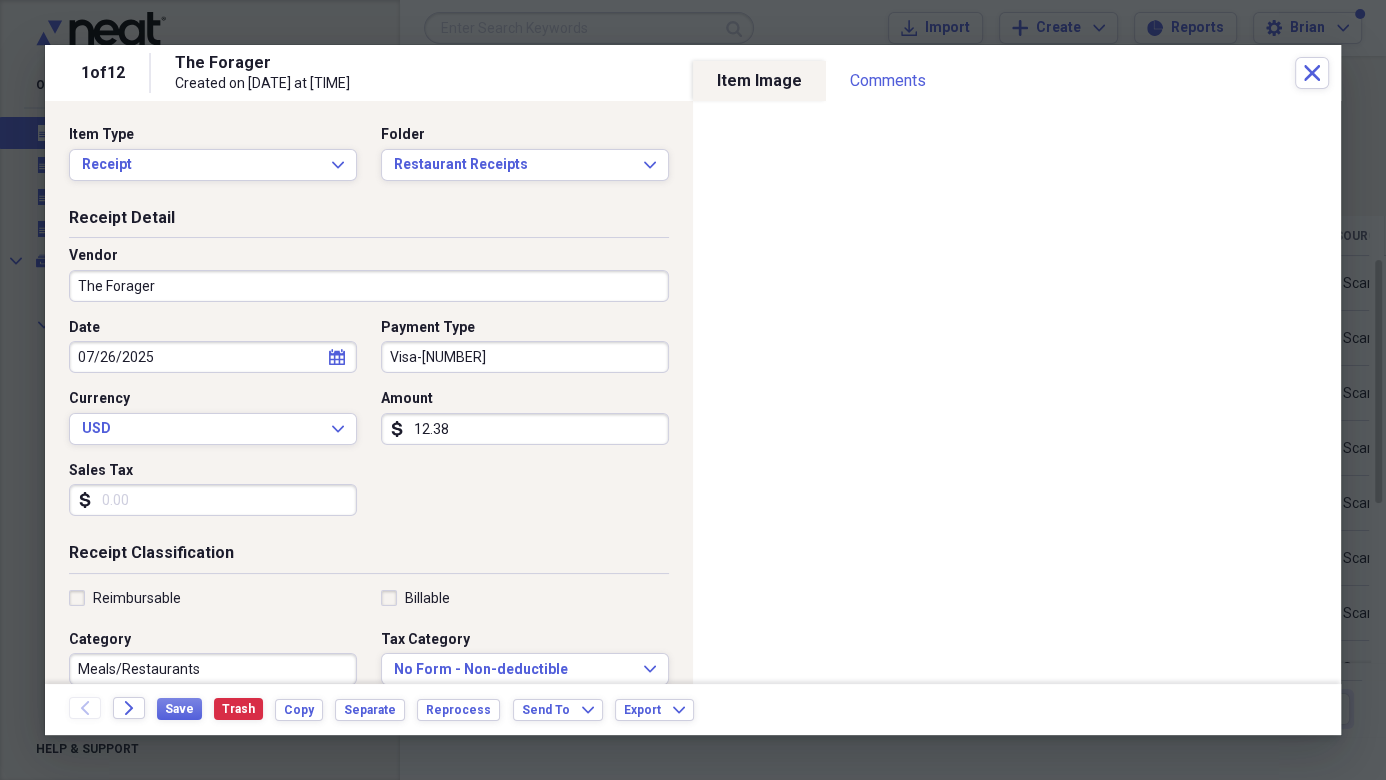 type on "123.88" 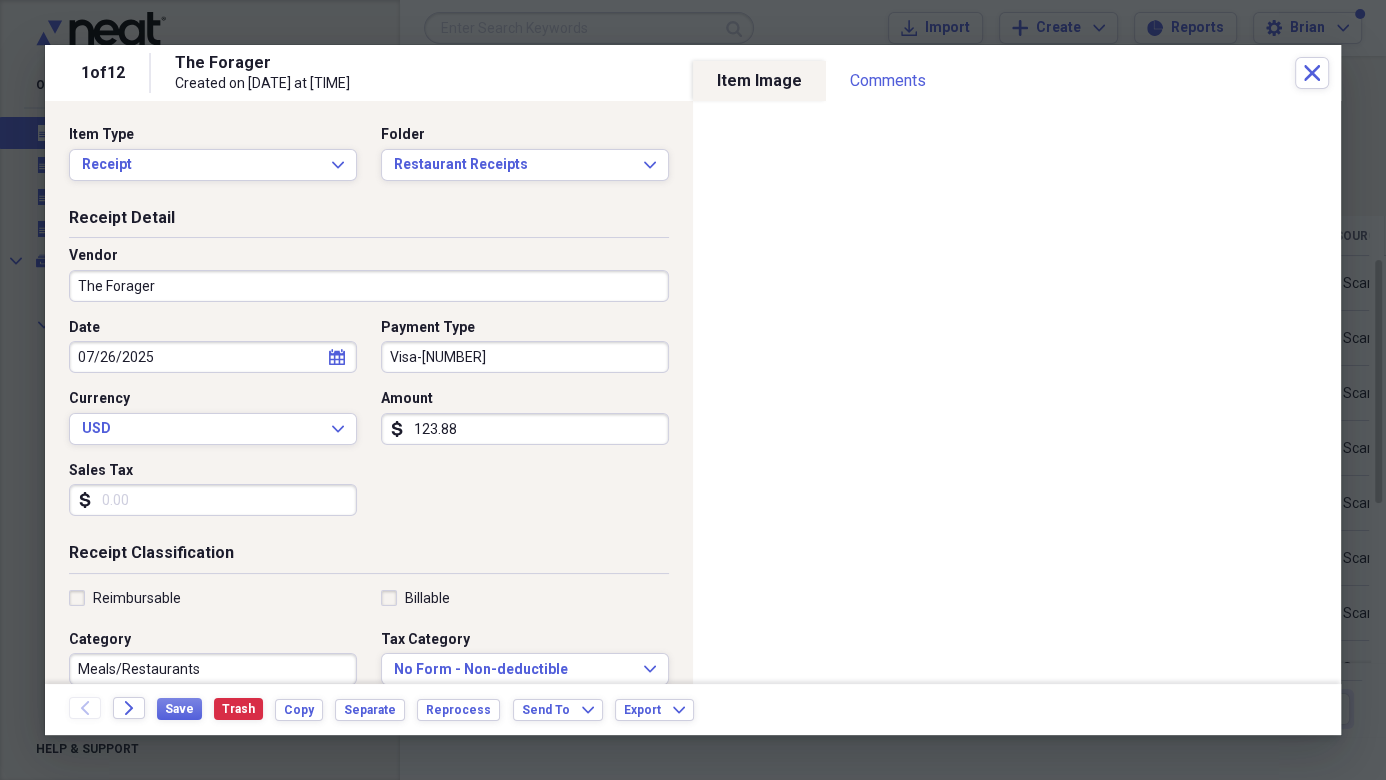 click on "Sales Tax" at bounding box center [213, 500] 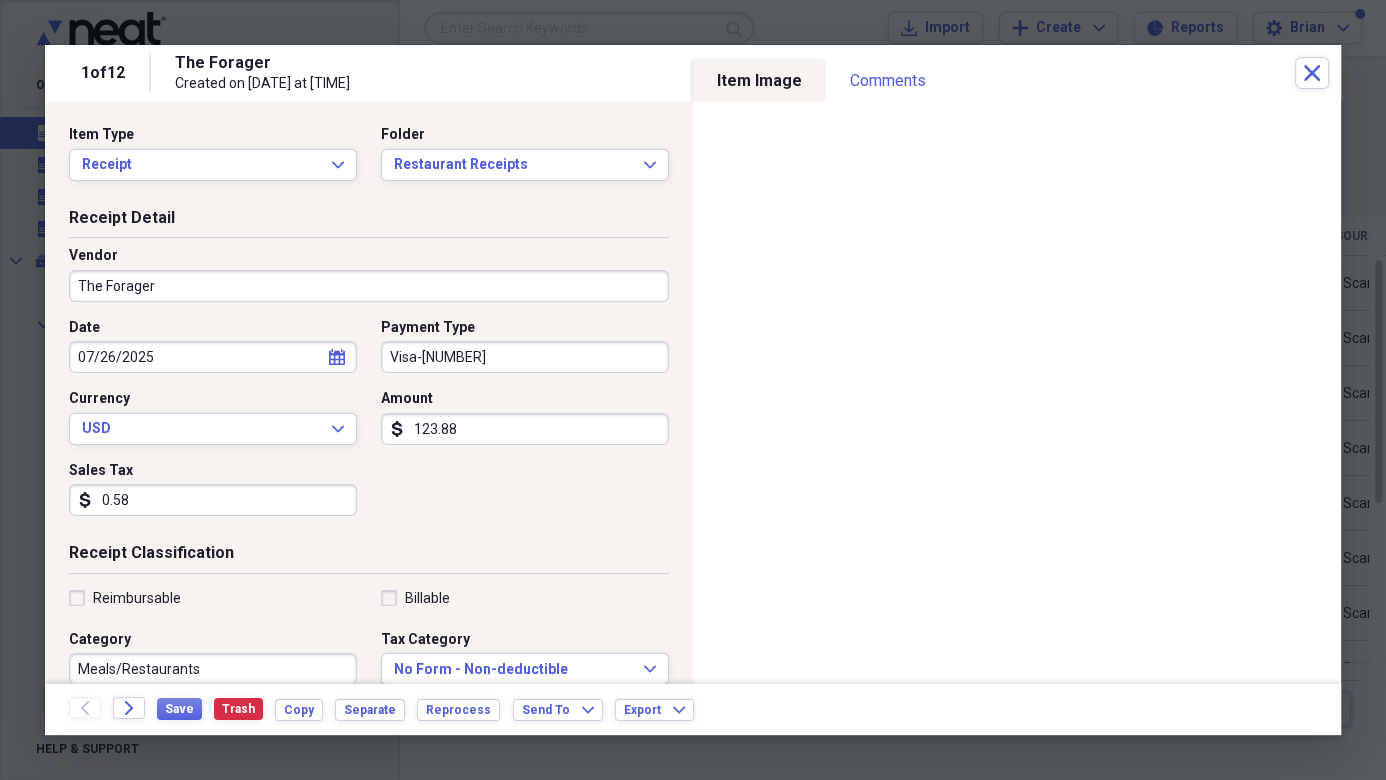 type on "5.88" 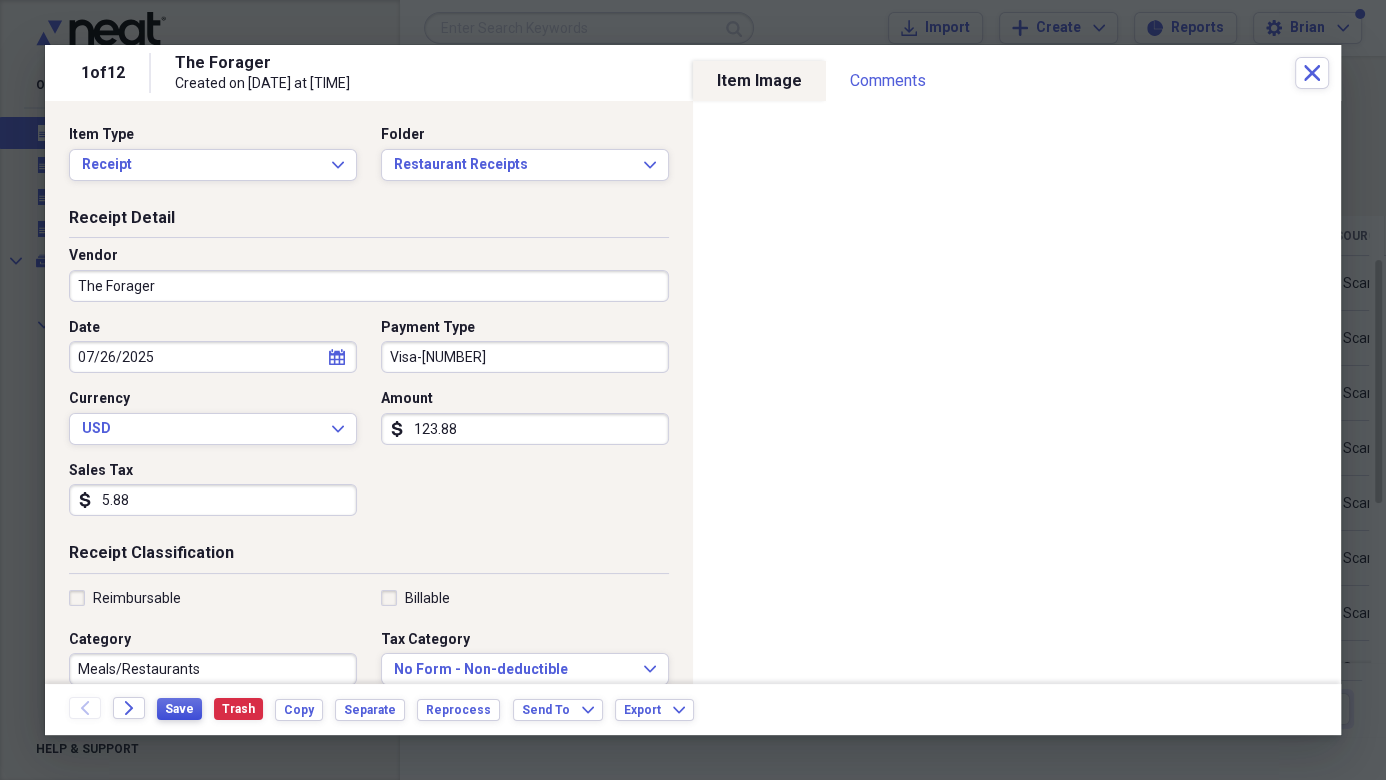 click on "Save" at bounding box center [179, 709] 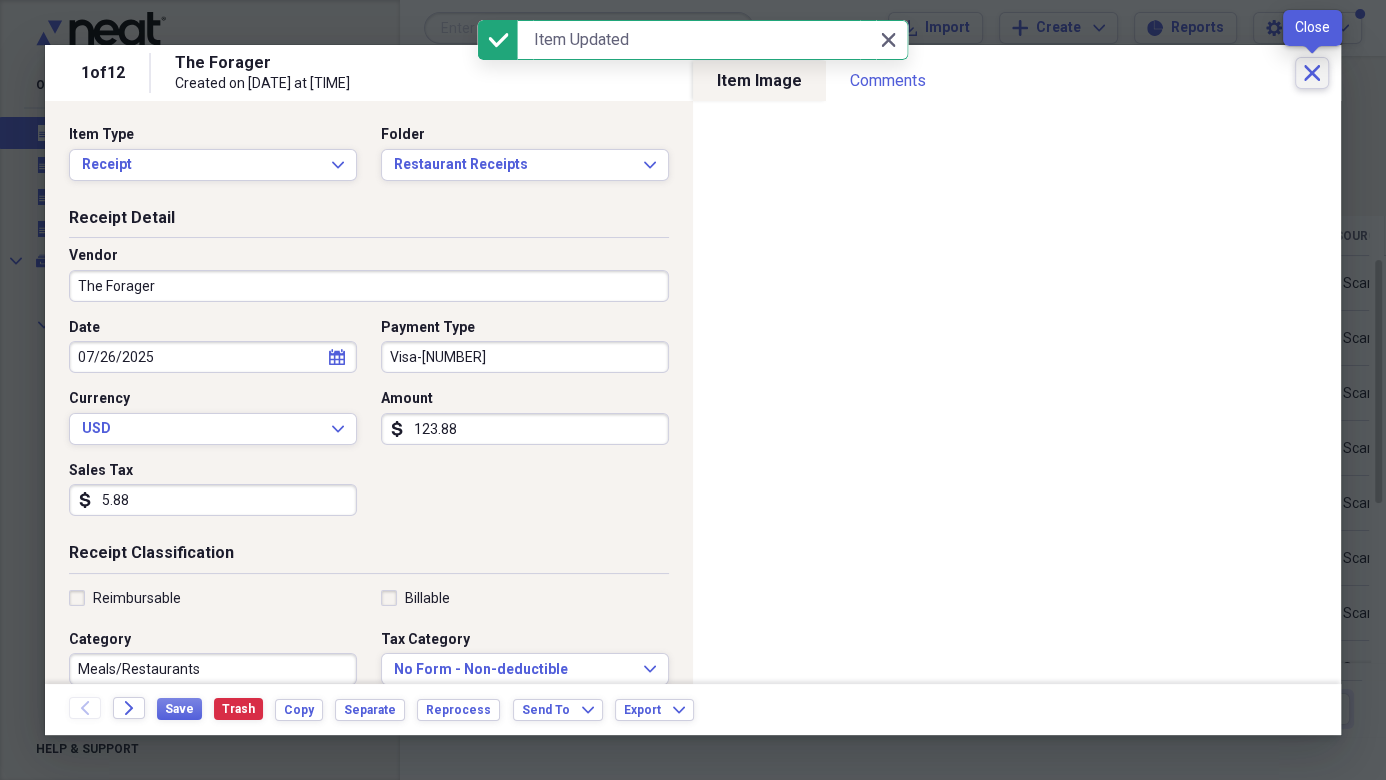 click 